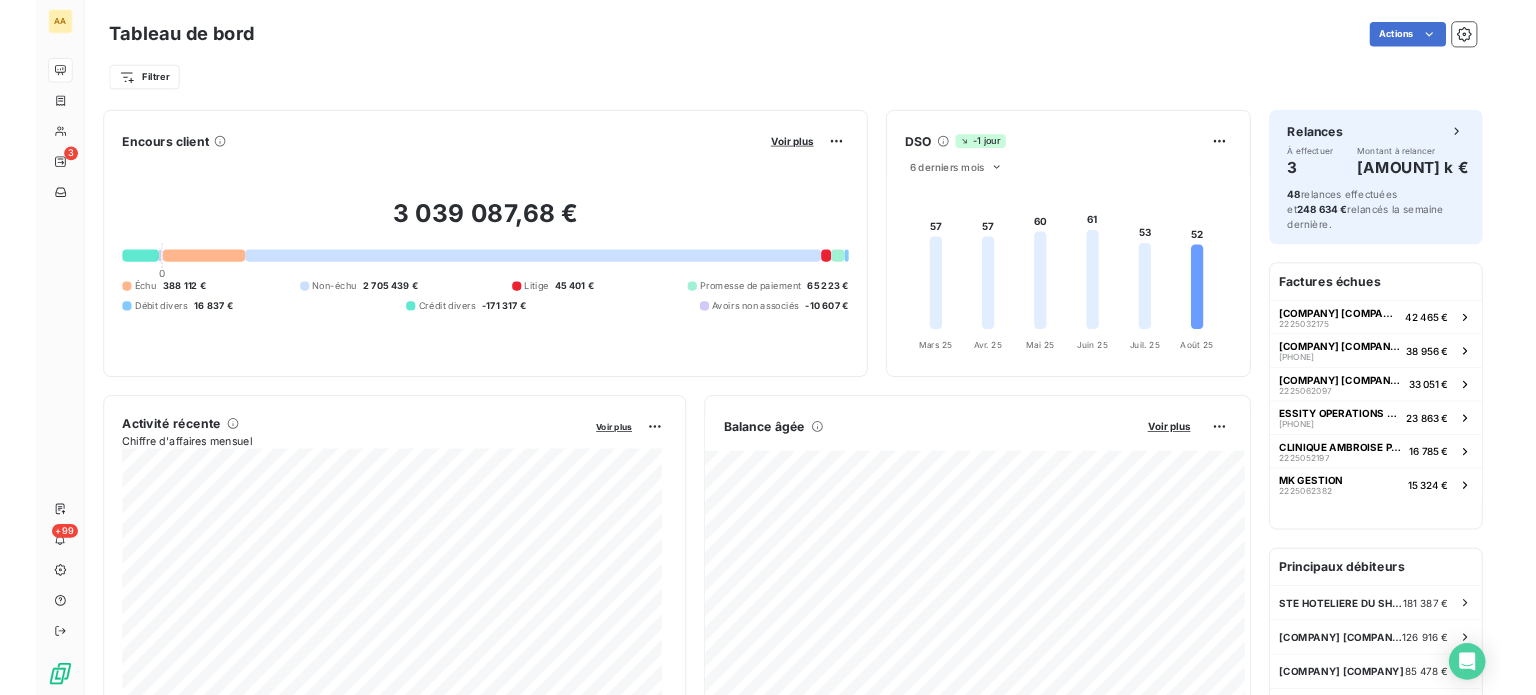 scroll, scrollTop: 0, scrollLeft: 0, axis: both 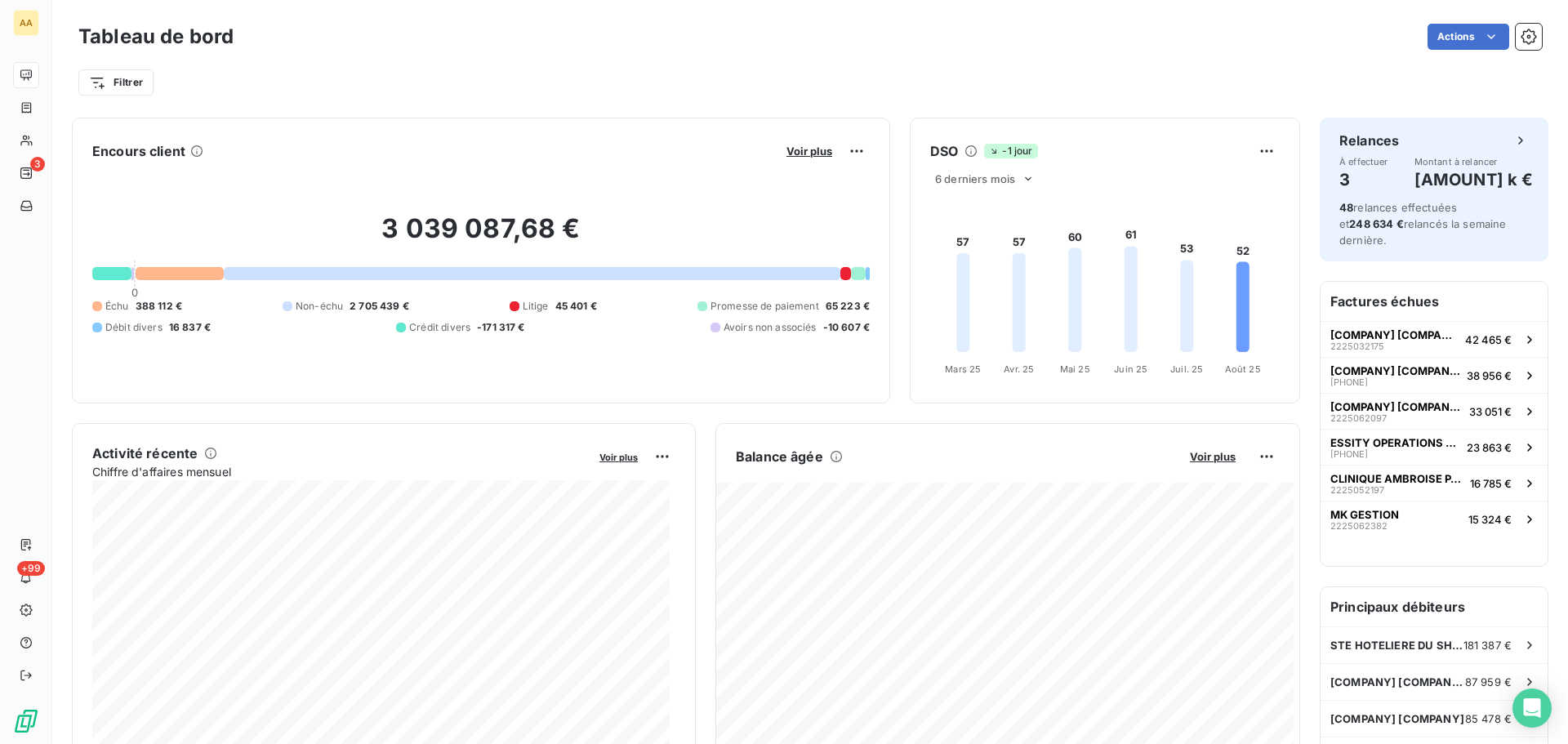 click on "Filtrer" at bounding box center [810, 76] 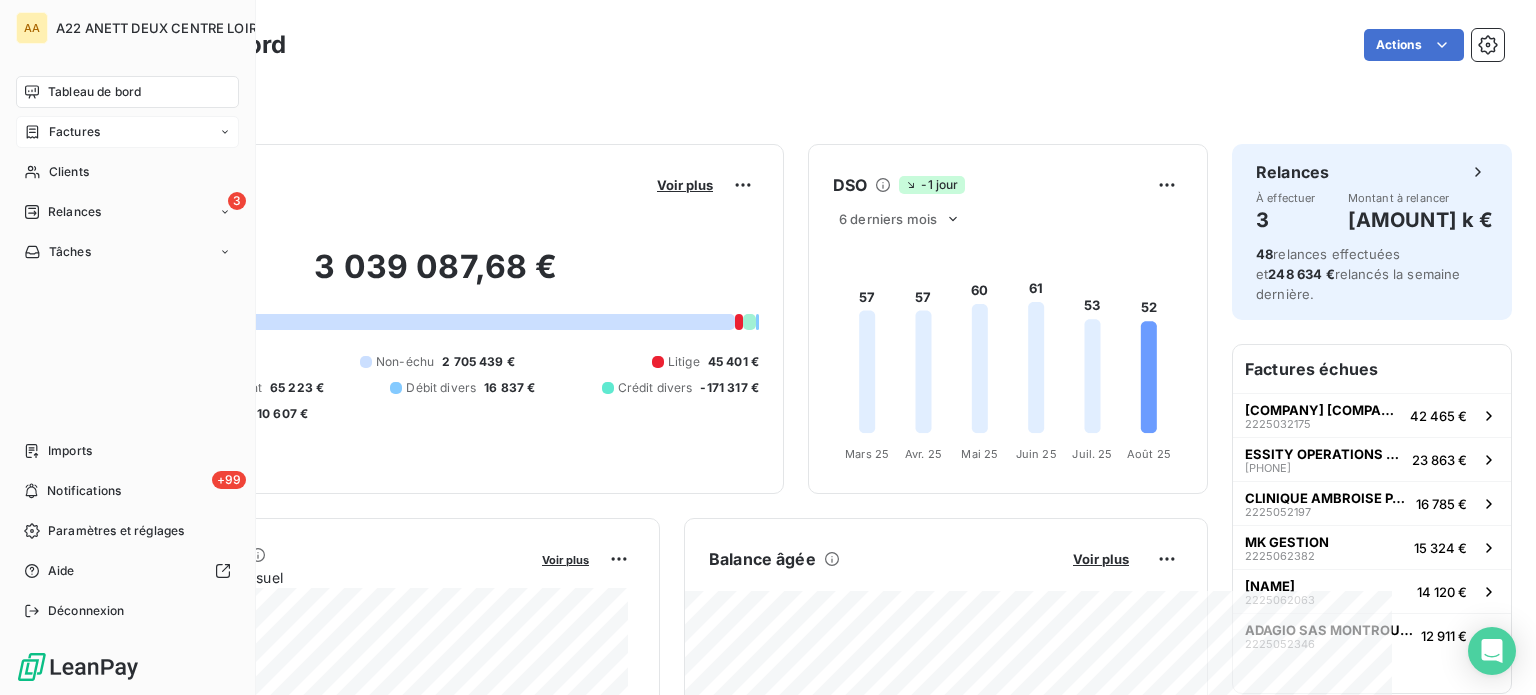 click on "Factures" at bounding box center (74, 132) 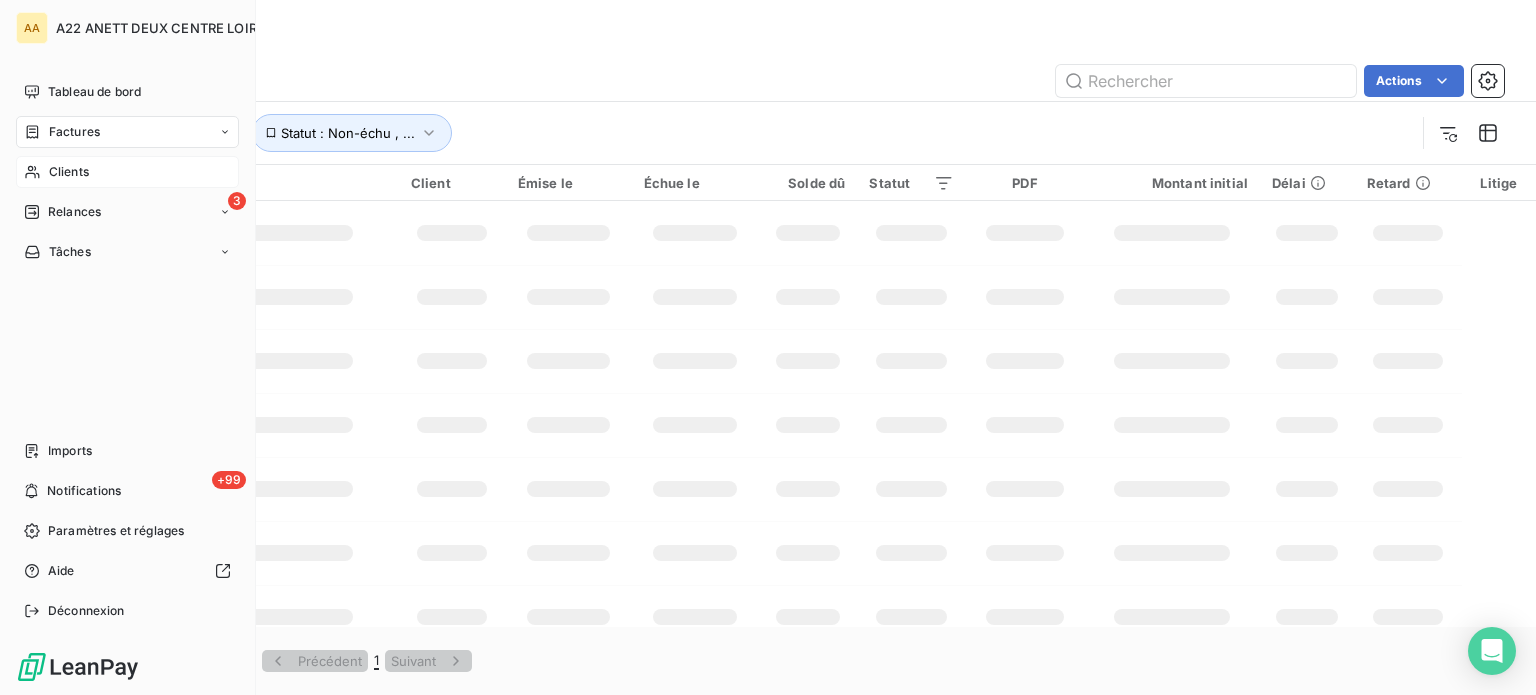 click 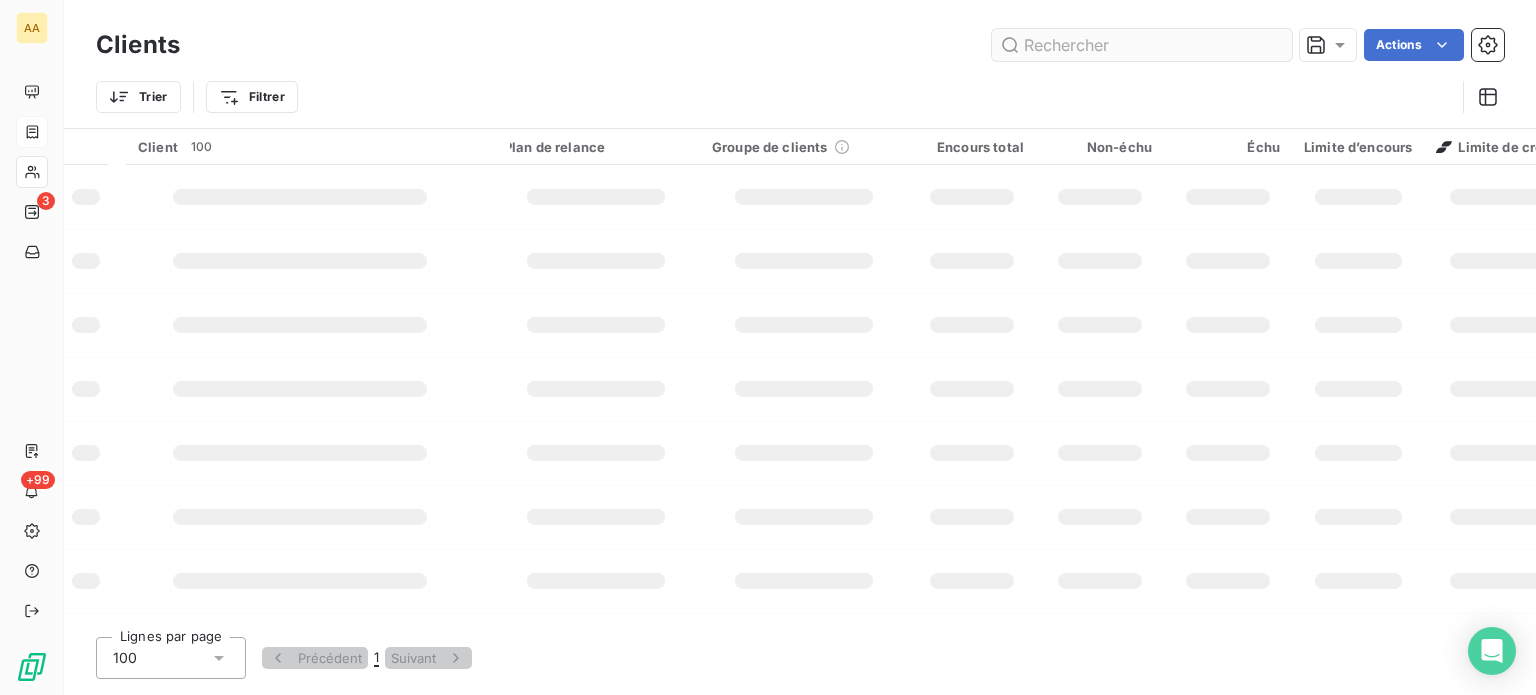 click at bounding box center (1142, 45) 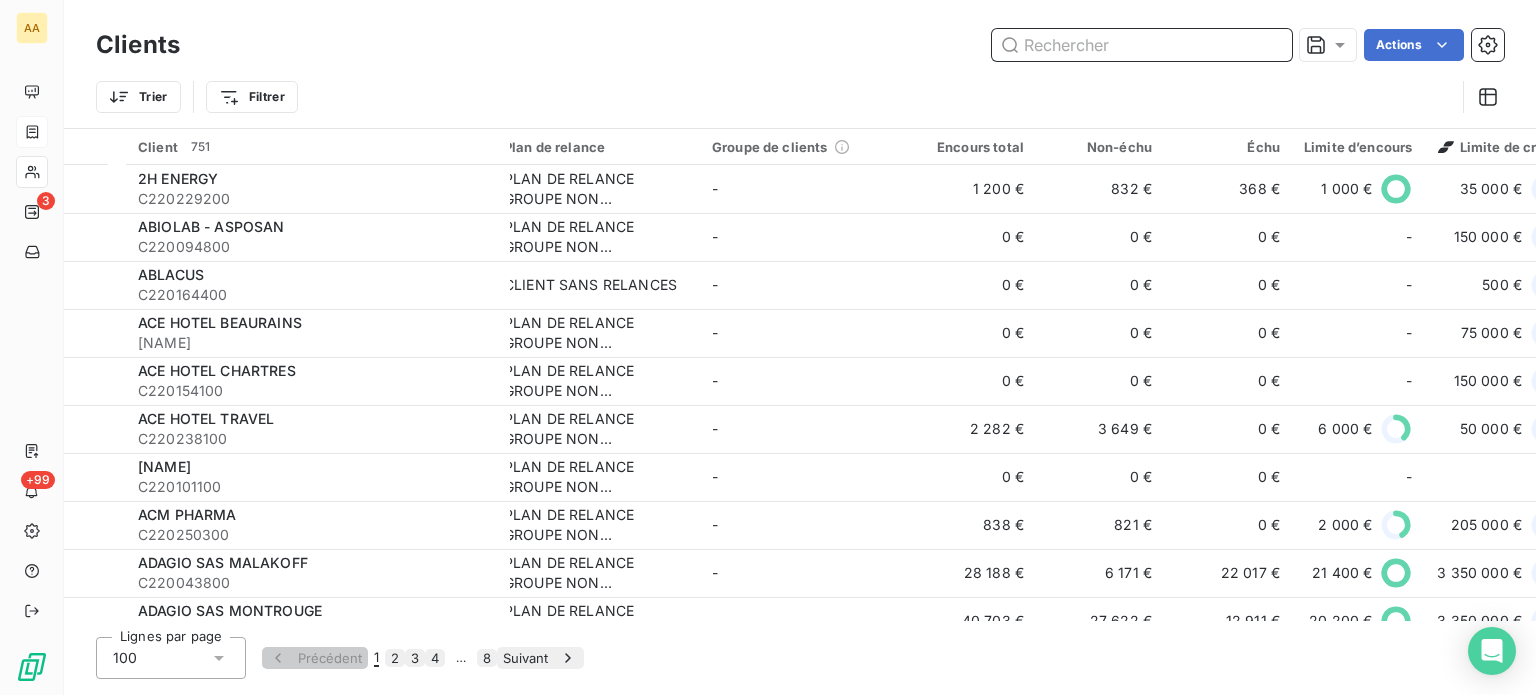 click at bounding box center [1142, 45] 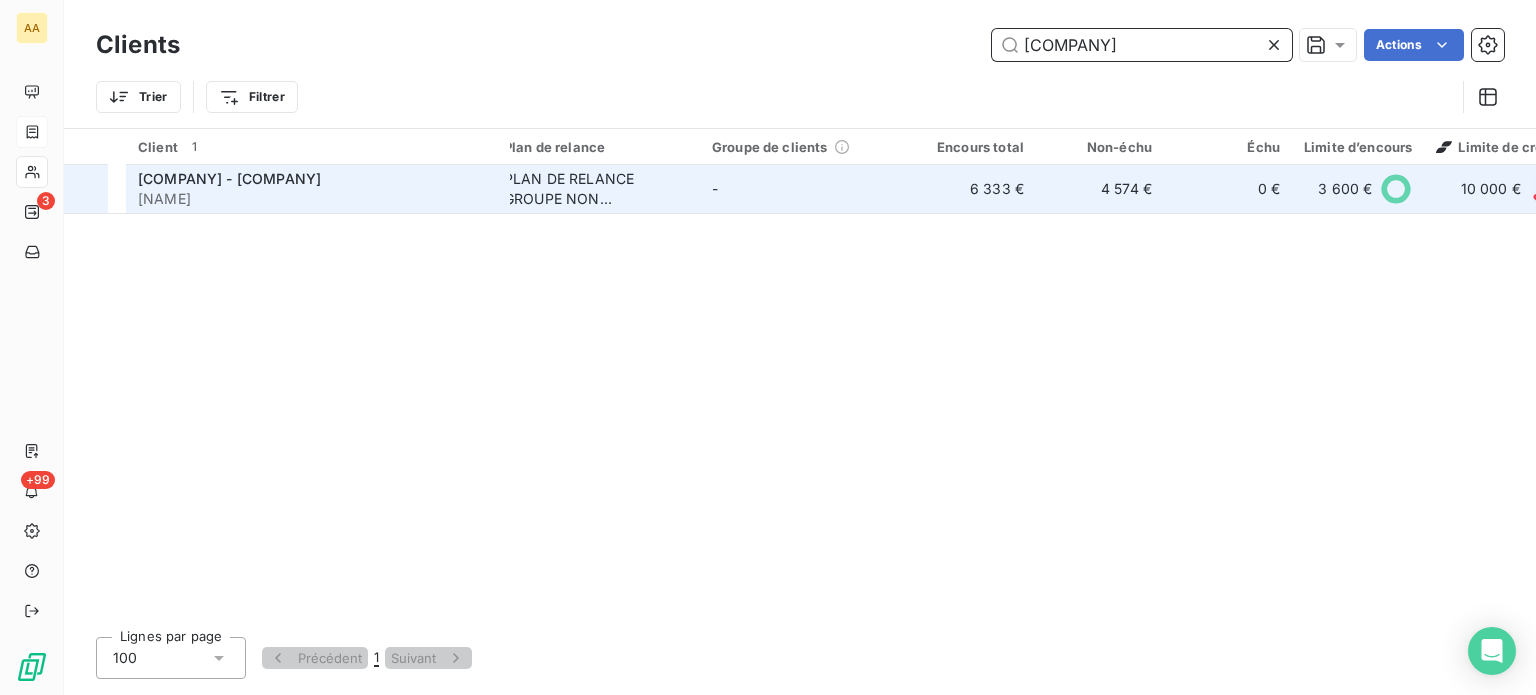type on "[COMPANY]" 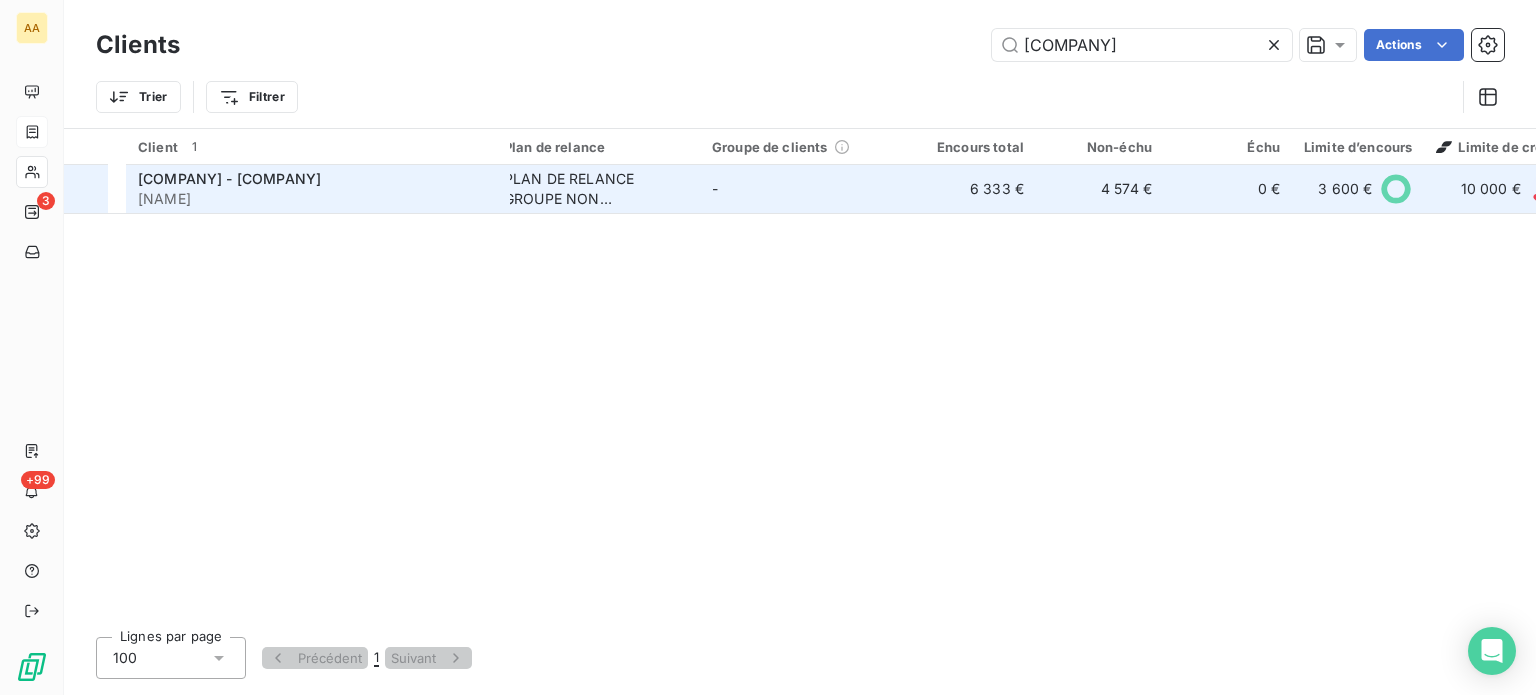 click on "[COMPANY] - [COMPANY]" at bounding box center (229, 178) 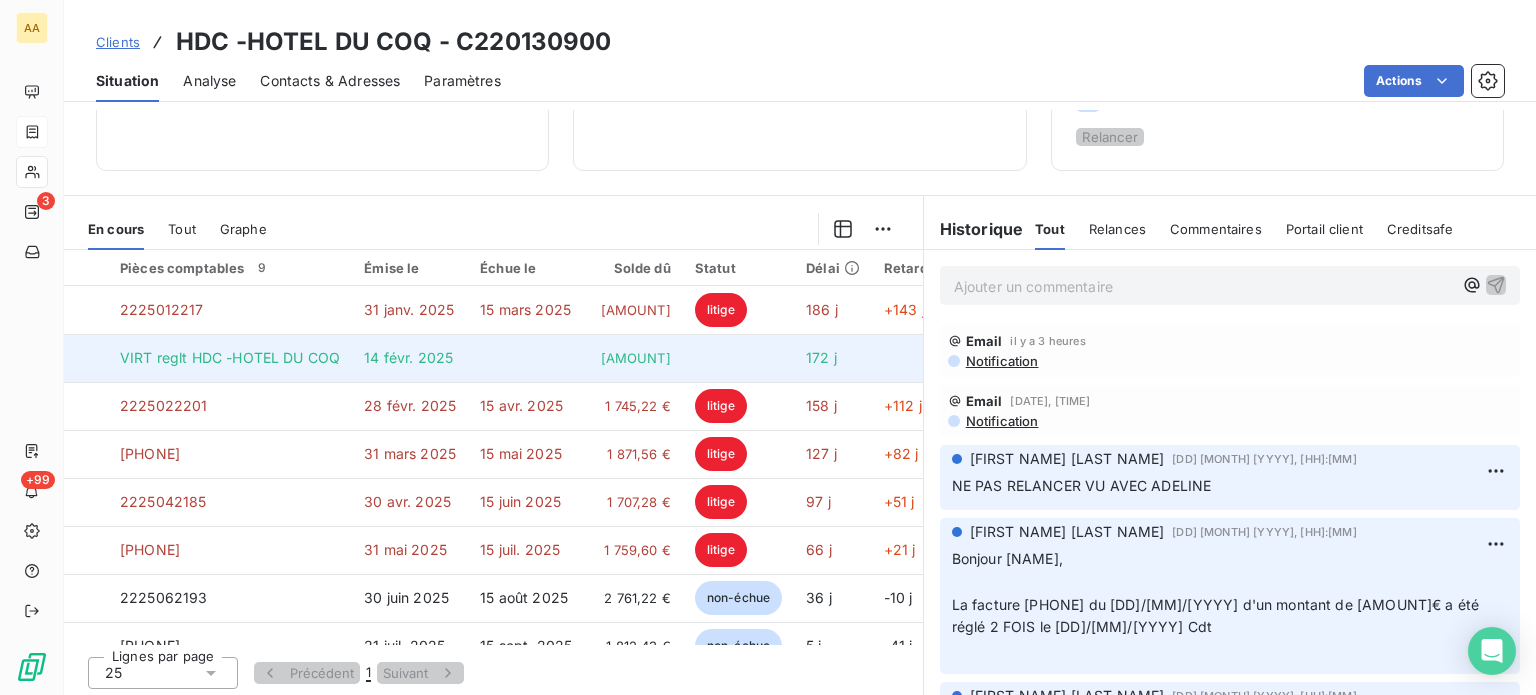 scroll, scrollTop: 350, scrollLeft: 0, axis: vertical 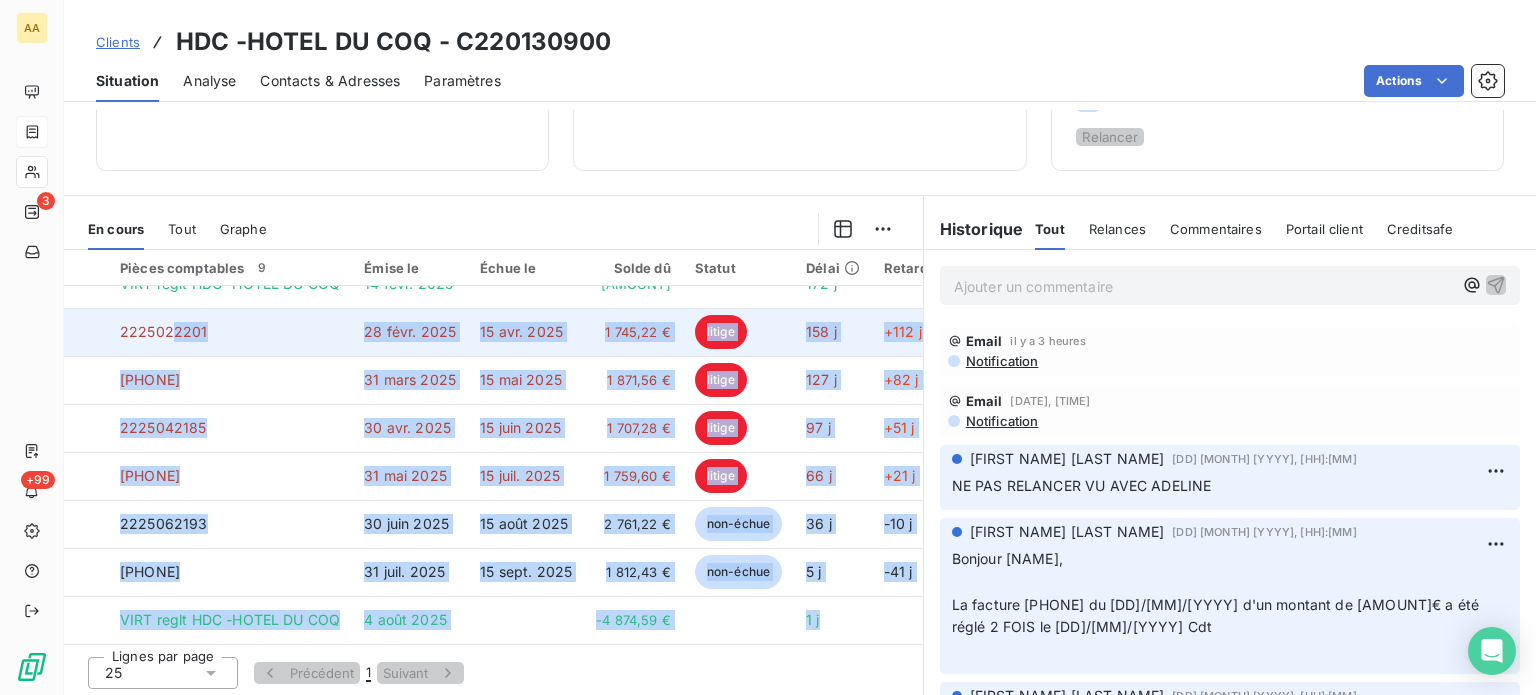 drag, startPoint x: 883, startPoint y: 611, endPoint x: 188, endPoint y: 319, distance: 753.8494 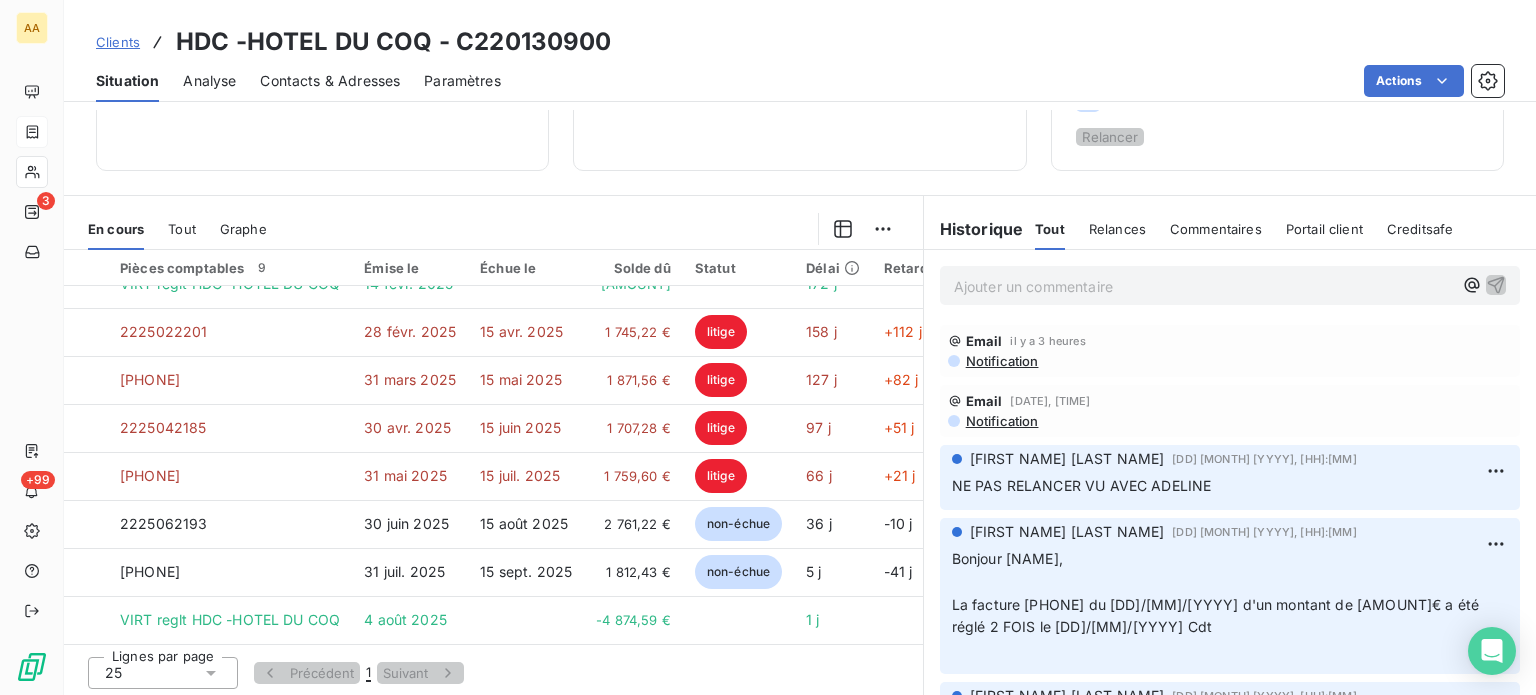 click on "[AMOUNT] 0 Échu [AMOUNT] Non-échu [AMOUNT]   Litige [AMOUNT] Crédit divers [AMOUNT] Limite d’encours [PERCENT] [AMOUNT] Depuis le [DATE], [TIME] Score client [NUMBER] / [NUMBER] Risque modéré Depuis le [DATE], [TIME] Relance Plan de relance PLAN DE RELANCE GROUPE NON AUTOMATIQUE Prochaine relance prévue le  [DATE] Notification auto Relancer En cours Tout Graphe Pièces comptables [NUMBER] Émise le Échue le Solde dû Statut Délai   Retard   [NUMBER] [DATE] [DATE] [AMOUNT] litige [NUMBER] j + [NUMBER] j VIRT reglt [COMPANY] [DATE] [AMOUNT] [NUMBER] j [NUMBER] [DATE] [DATE] [AMOUNT] litige [NUMBER] j + [NUMBER] j [NUMBER] [DATE] [DATE] [AMOUNT] litige [NUMBER] j + [NUMBER] j [NUMBER] [DATE] [DATE] [AMOUNT] litige [NUMBER] j + [NUMBER] j [NUMBER] [DATE] [DATE] [AMOUNT] litige [NUMBER] j + [NUMBER] j [NUMBER] [DATE]" at bounding box center (799, -5) 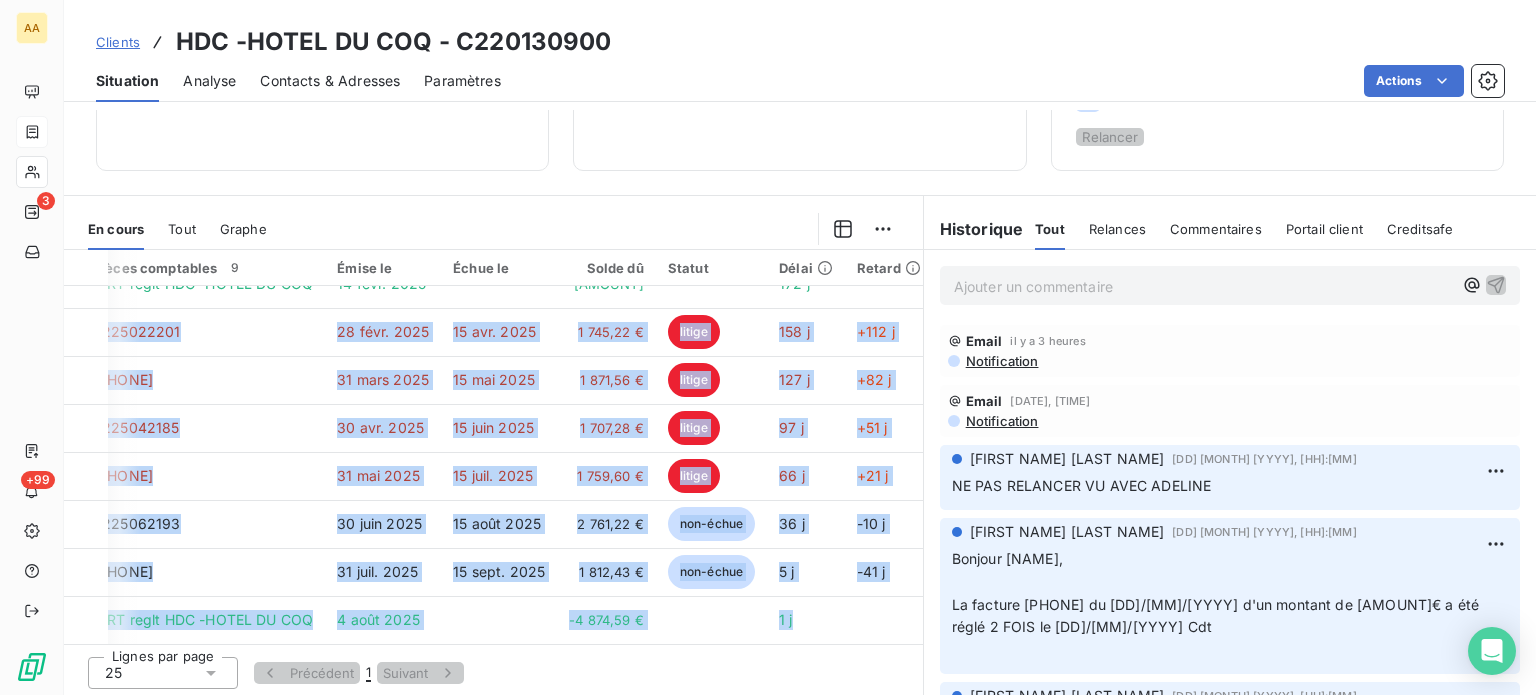 scroll, scrollTop: 91, scrollLeft: 70, axis: both 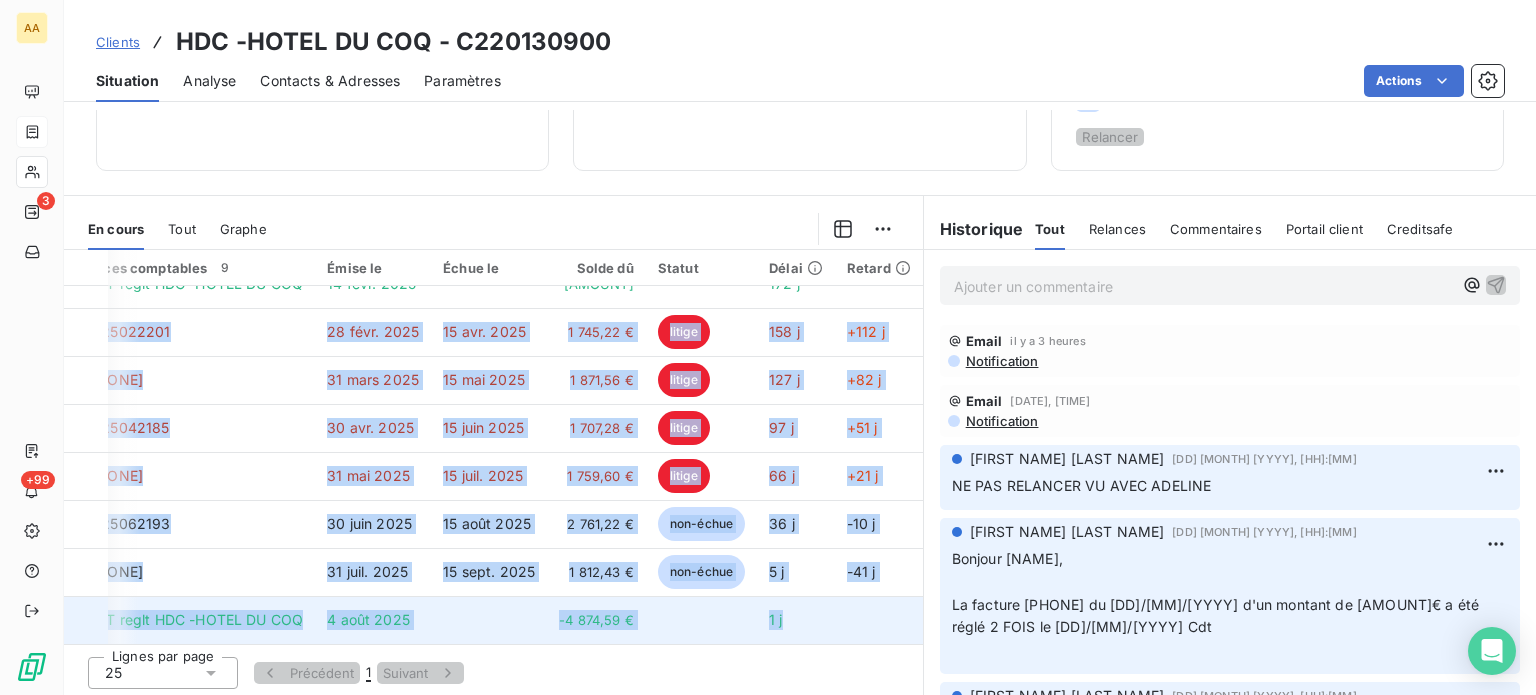 drag, startPoint x: 132, startPoint y: 313, endPoint x: 860, endPoint y: 611, distance: 786.6308 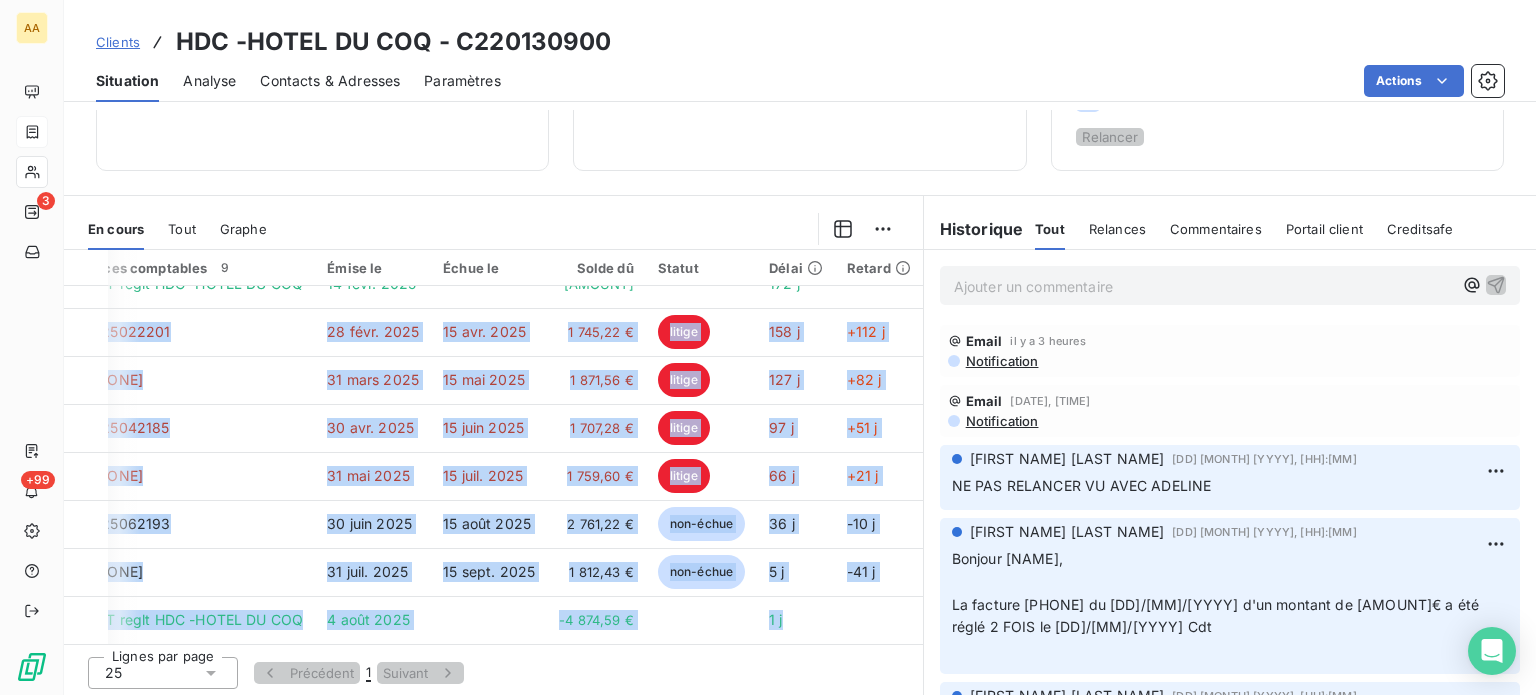 copy on "[PHONE] [DD] [MONTH] [YYYY] [DD] [MONTH] [YYYY] [AMOUNT] litige [XXX] j +[XXX] j [PHONE] [DD] [MONTH] [YYYY] [DD] [MONTH] [YYYY] [AMOUNT] litige [XXX] j +[XXX] j [PHONE] [DD] [MONTH] [YYYY] [DD] [MONTH] [YYYY] [AMOUNT] litige [XXX] j +[XXX] j [PHONE] [DD] [MONTH] [YYYY] [DD] [MONTH] [YYYY] [AMOUNT] litige [XXX] j +[XXX] j [PHONE] [DD] [MONTH] [YYYY] [DD] [MONTH] [YYYY] [AMOUNT] non-échue [XXX] j -[XX] j [PHONE] [DD] [MONTH] [YYYY] [DD] [MONTH] [YYYY] [AMOUNT] non-échue [XX] j -[XX] j VIRT reglt [COMPANY] - [COMPANY] [DD] [MONTH] [YYYY] [AMOUNT] [X] j" 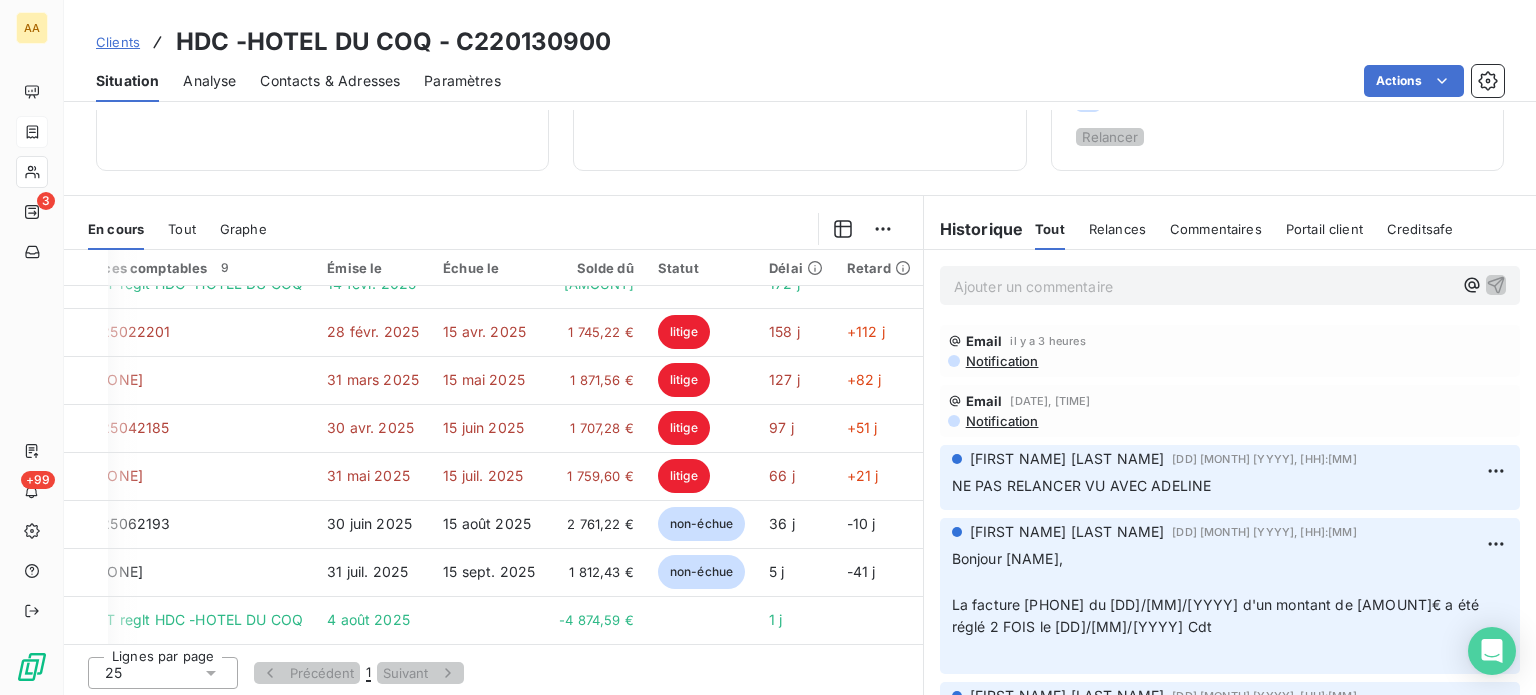 click on "[AMOUNT] 0 Échu [AMOUNT] Non-échu [AMOUNT]   Litige [AMOUNT] Crédit divers [AMOUNT] Limite d’encours [PERCENT] [AMOUNT] Depuis le [DATE], [TIME] Score client [NUMBER] / [NUMBER] Risque modéré Depuis le [DATE], [TIME] Relance Plan de relance PLAN DE RELANCE GROUPE NON AUTOMATIQUE Prochaine relance prévue le  [DATE] Notification auto Relancer En cours Tout Graphe Pièces comptables [NUMBER] Émise le Échue le Solde dû Statut Délai   Retard   [NUMBER] [DATE] [DATE] [AMOUNT] litige [NUMBER] j + [NUMBER] j VIRT reglt [COMPANY] [DATE] [AMOUNT] [NUMBER] j [NUMBER] [DATE] [DATE] [AMOUNT] litige [NUMBER] j + [NUMBER] j [NUMBER] [DATE] [DATE] [AMOUNT] litige [NUMBER] j + [NUMBER] j [NUMBER] [DATE] [DATE] [AMOUNT] litige [NUMBER] j + [NUMBER] j [NUMBER] [DATE] [DATE] [AMOUNT] litige [NUMBER] j + [NUMBER] j [NUMBER] [DATE]" at bounding box center (799, -5) 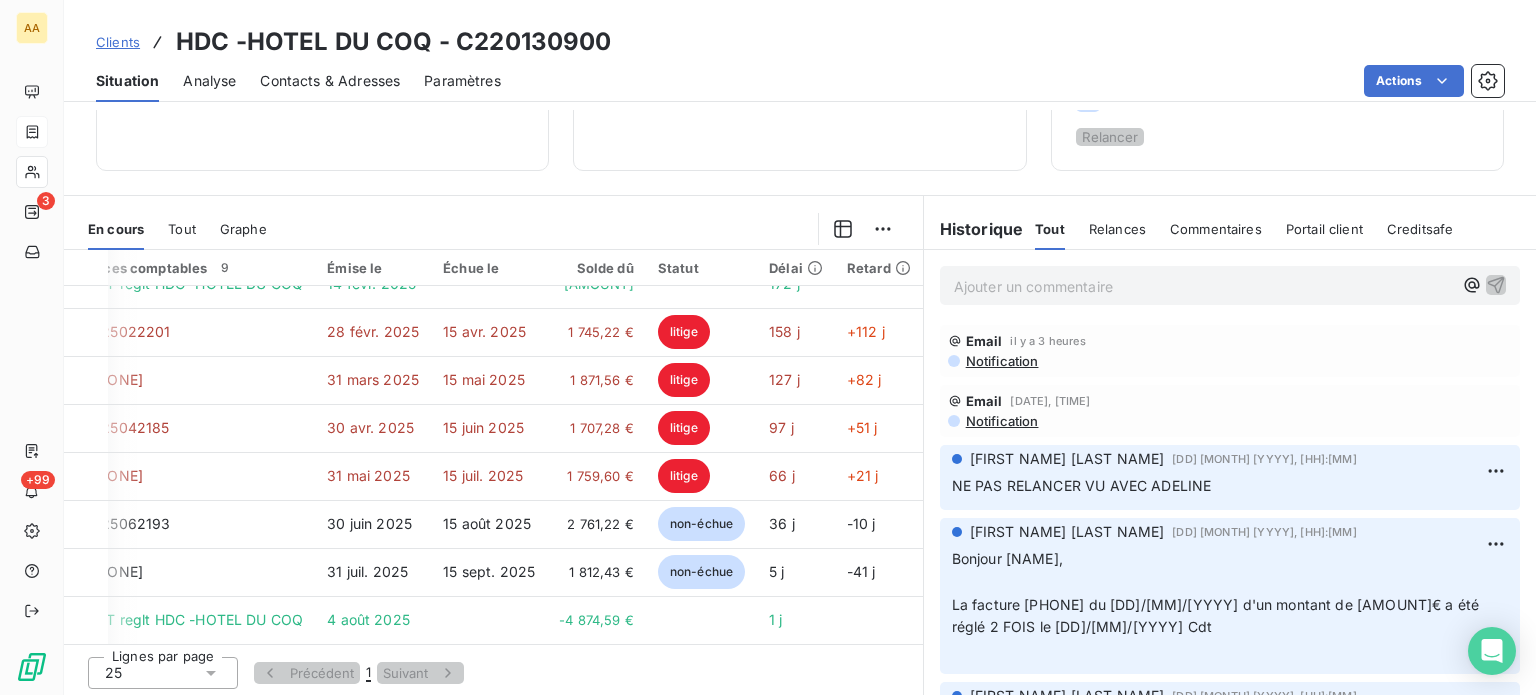 click on "Notification" at bounding box center [1001, 361] 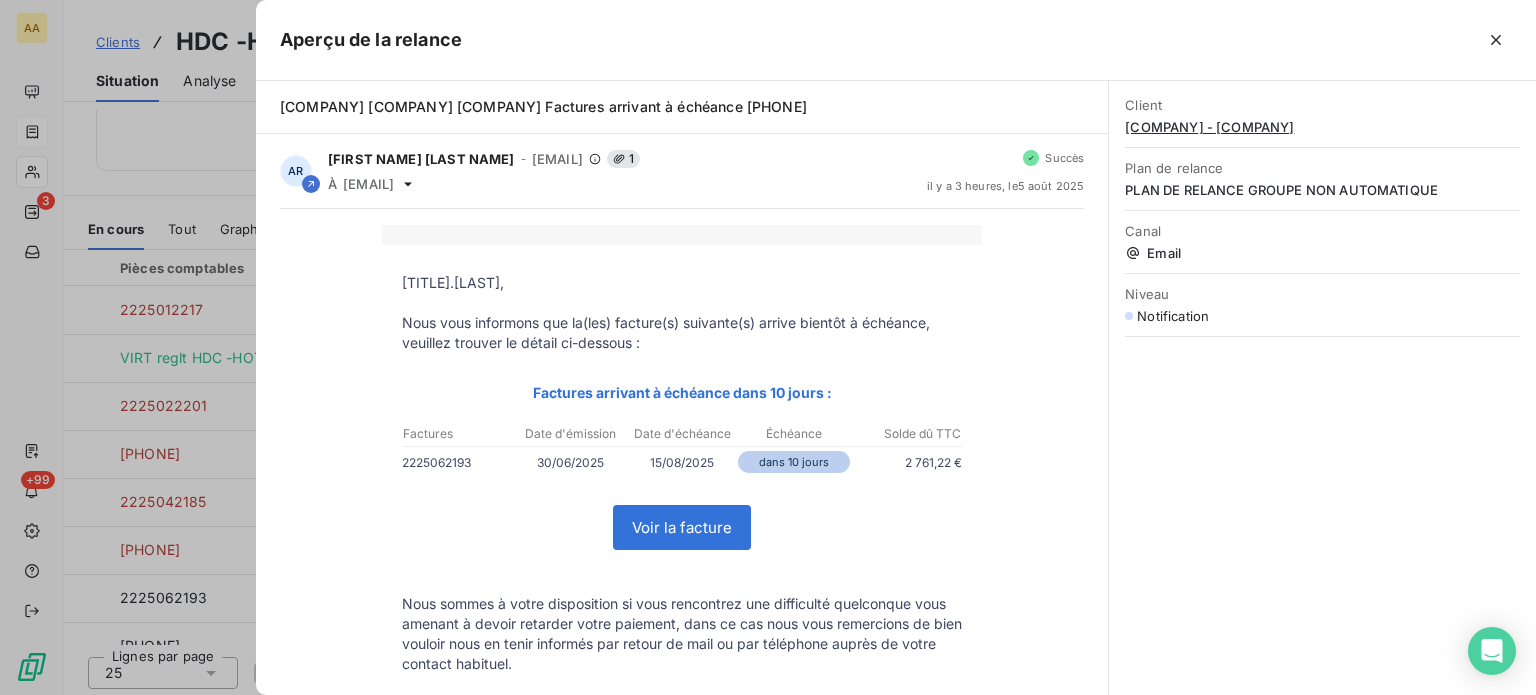 click at bounding box center (768, 347) 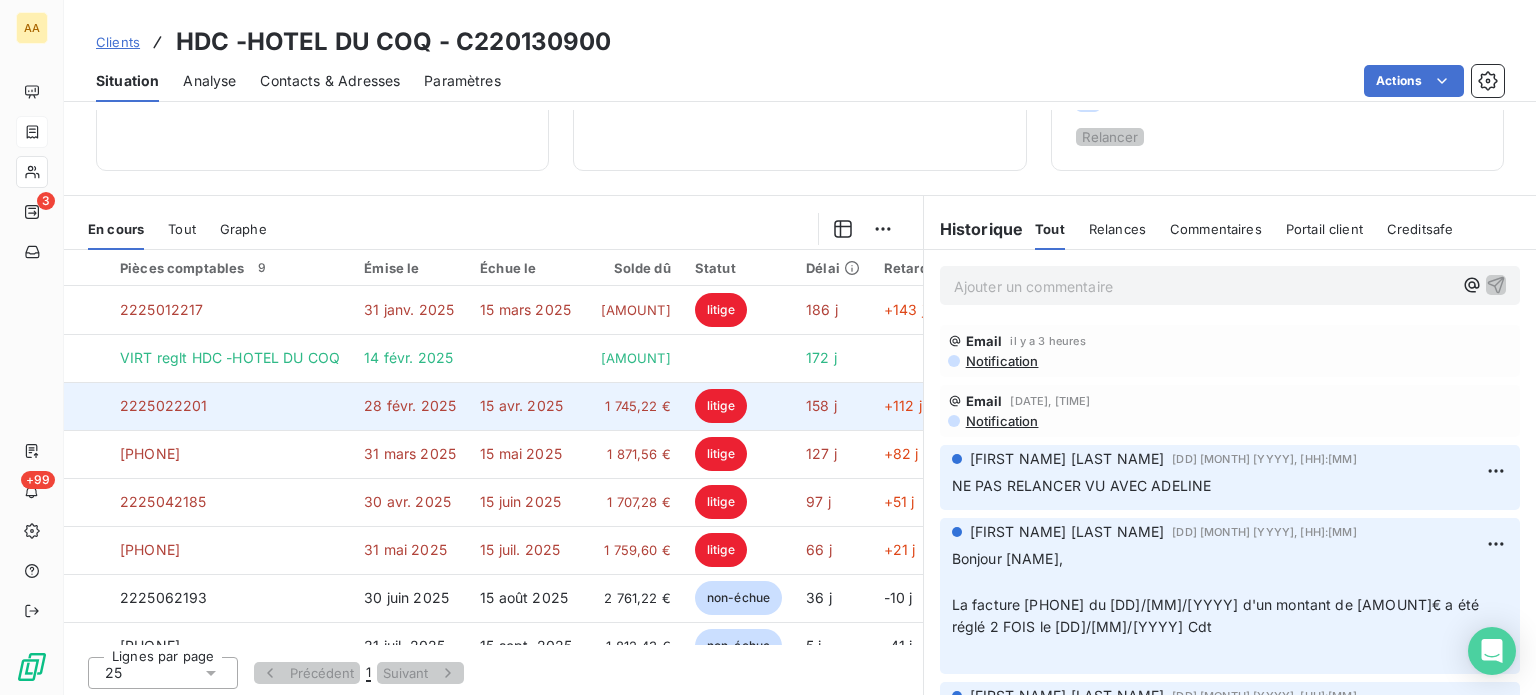 scroll, scrollTop: 250, scrollLeft: 0, axis: vertical 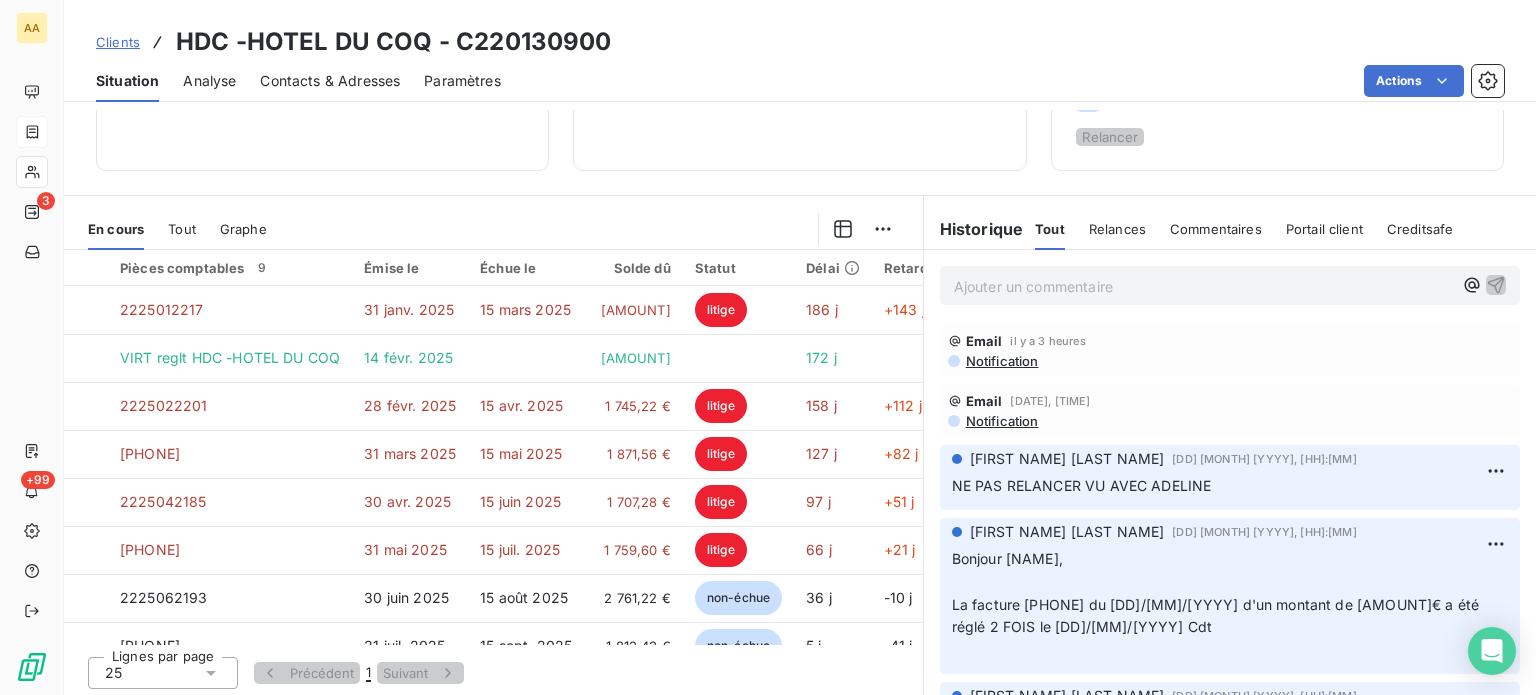 click 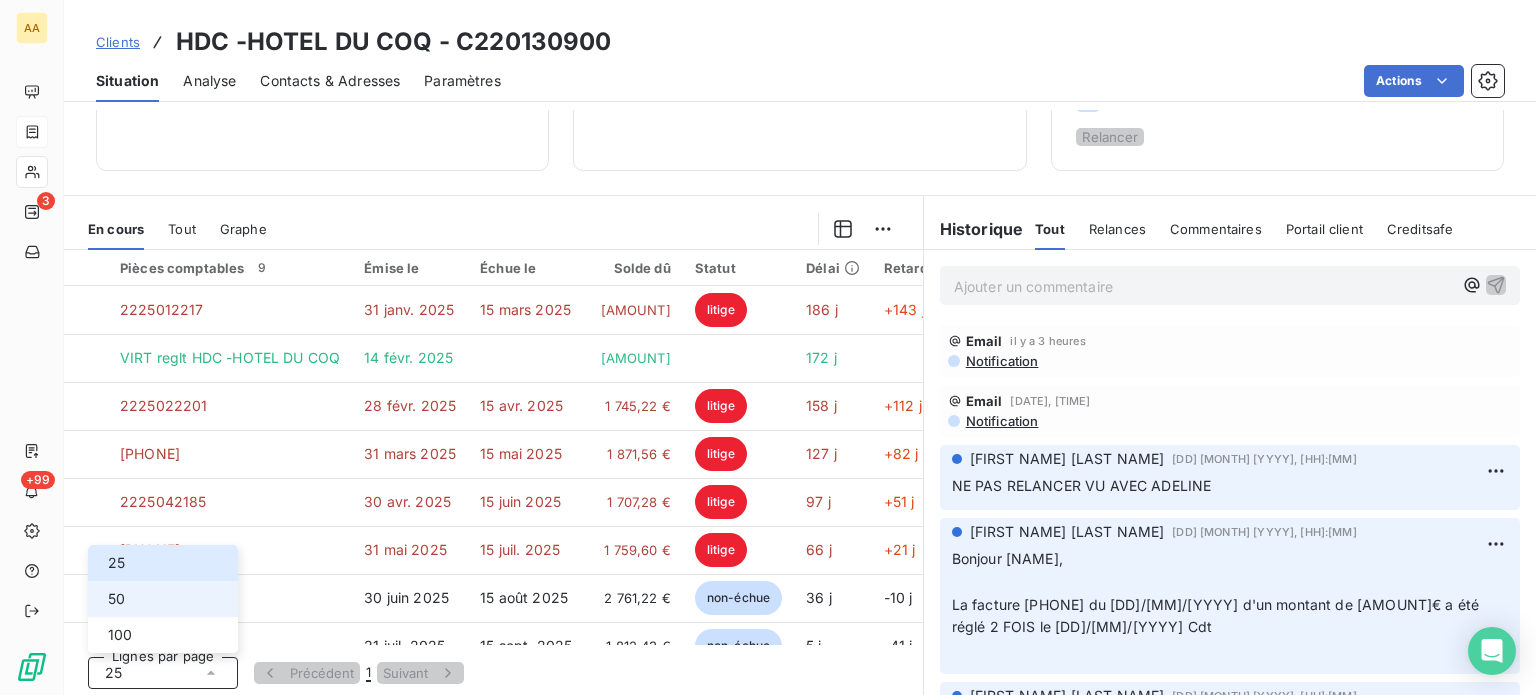 click on "50" at bounding box center [116, 599] 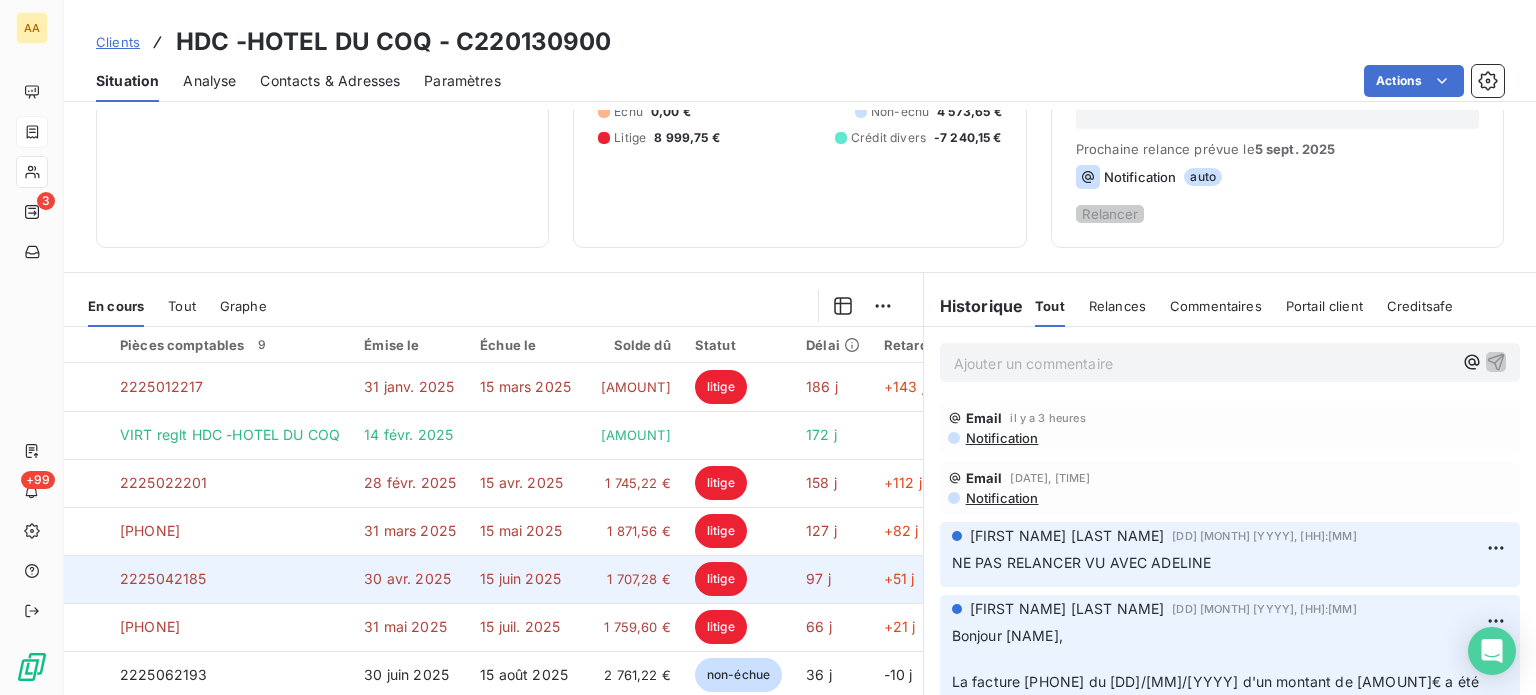 scroll, scrollTop: 350, scrollLeft: 0, axis: vertical 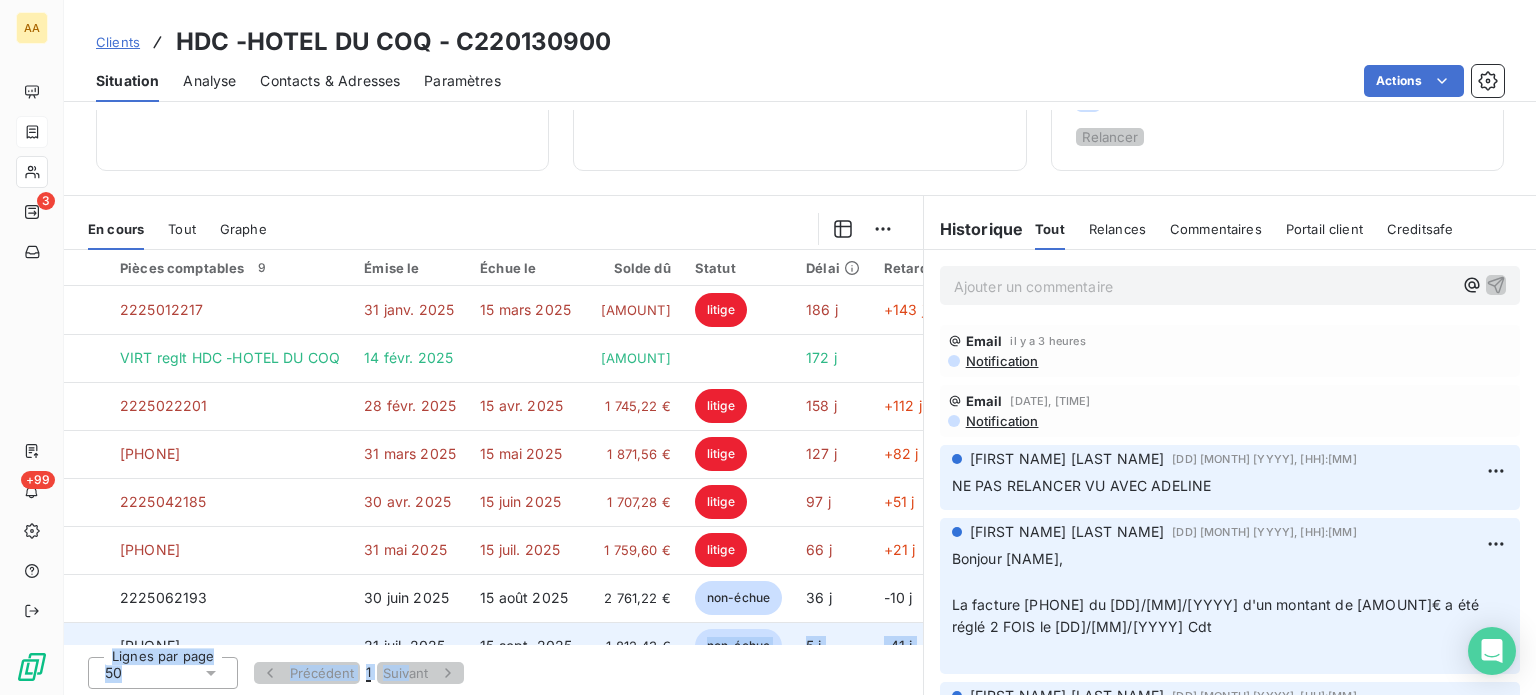 drag, startPoint x: 441, startPoint y: 635, endPoint x: 686, endPoint y: 623, distance: 245.2937 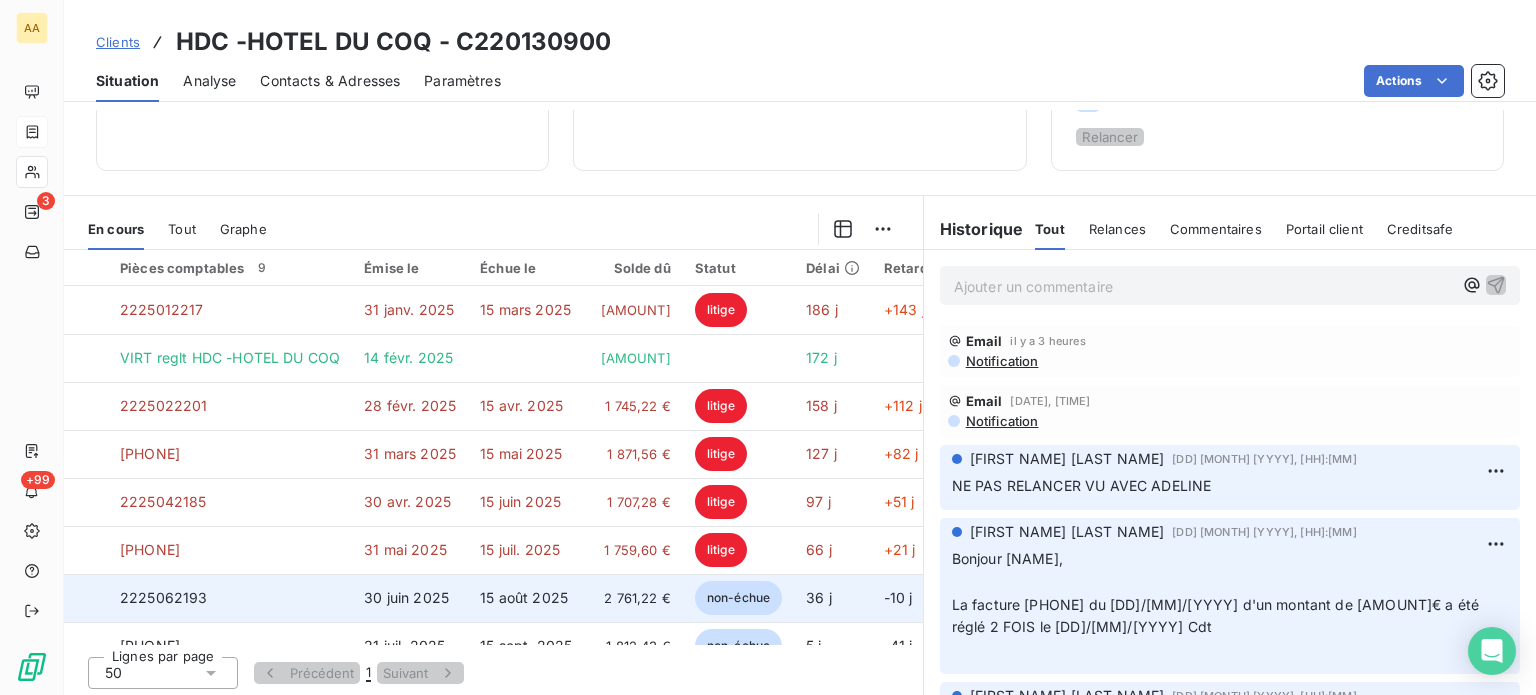 click on "30 juin 2025" at bounding box center [410, 598] 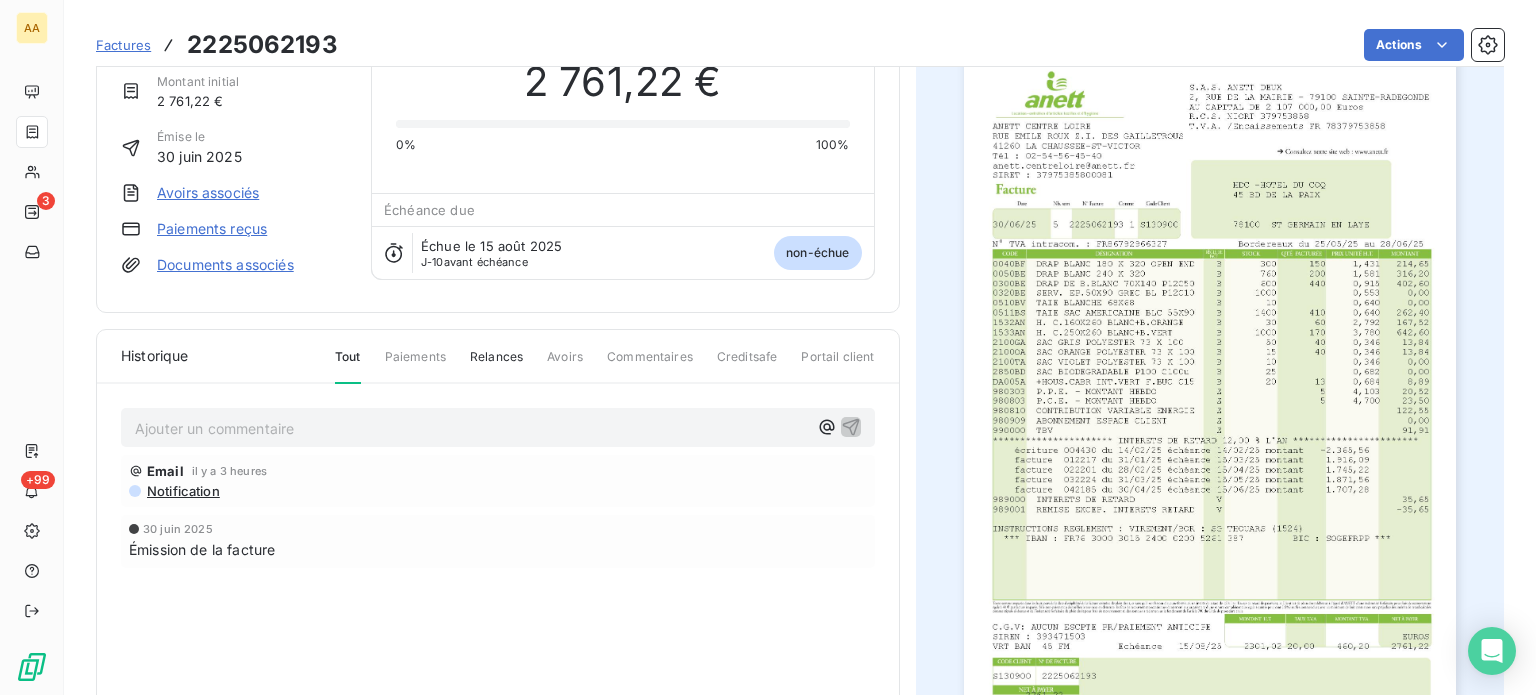 scroll, scrollTop: 0, scrollLeft: 0, axis: both 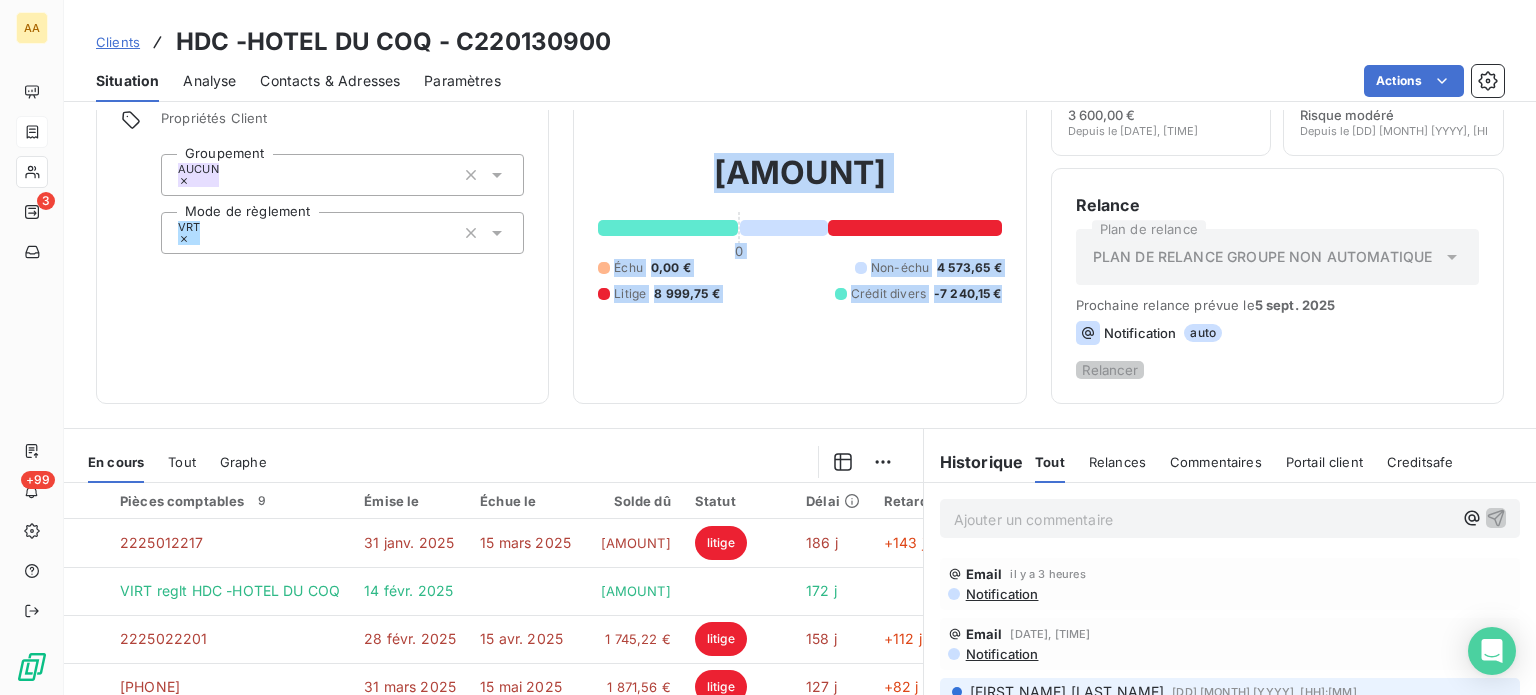 drag, startPoint x: 619, startPoint y: 140, endPoint x: 1012, endPoint y: 302, distance: 425.08 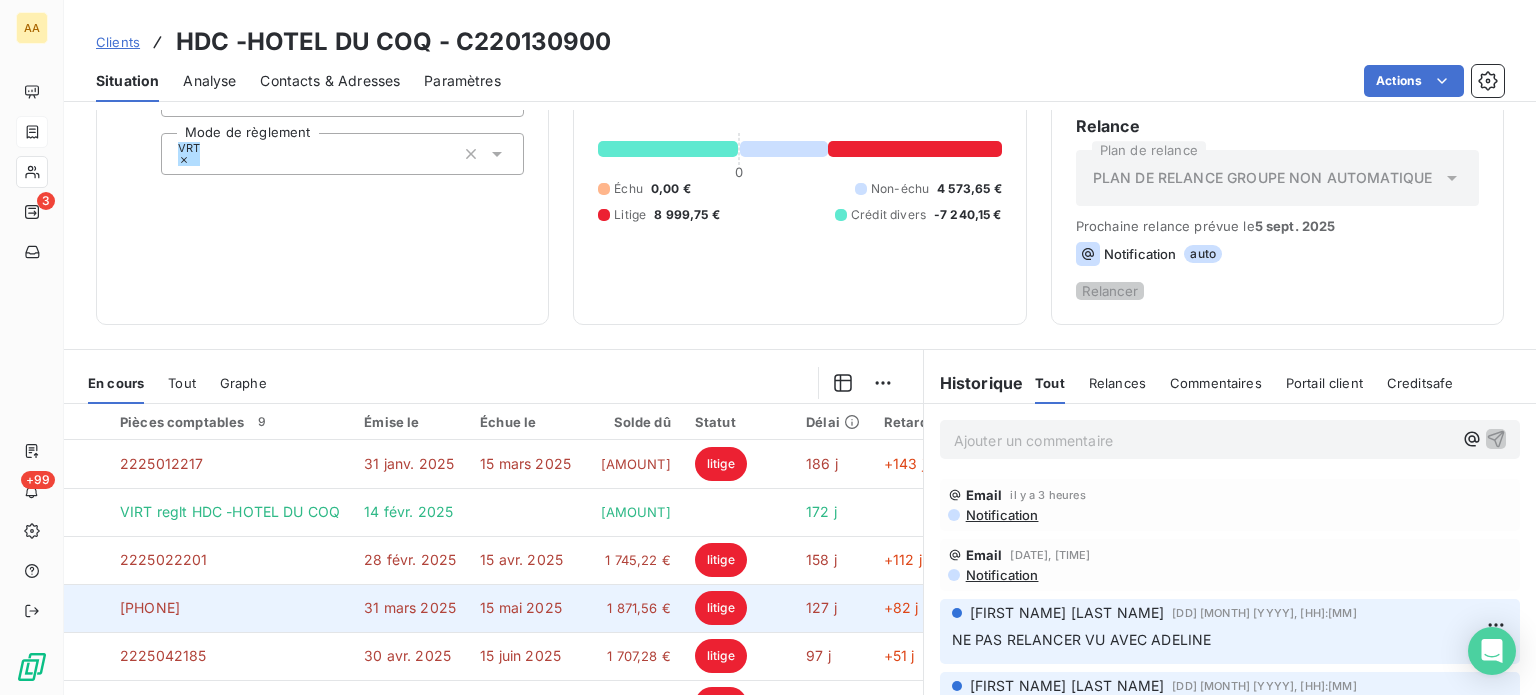 scroll, scrollTop: 294, scrollLeft: 0, axis: vertical 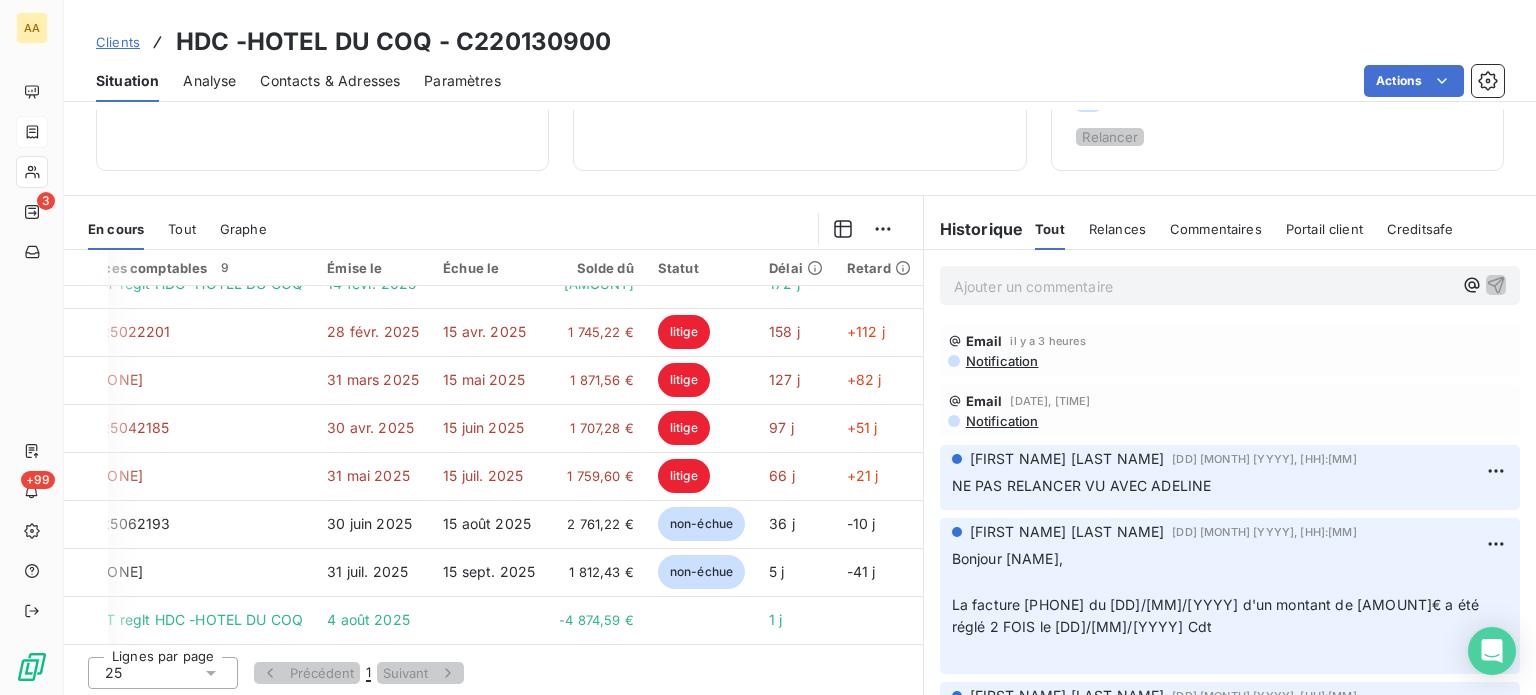 drag, startPoint x: 285, startPoint y: 307, endPoint x: 912, endPoint y: 623, distance: 702.1289 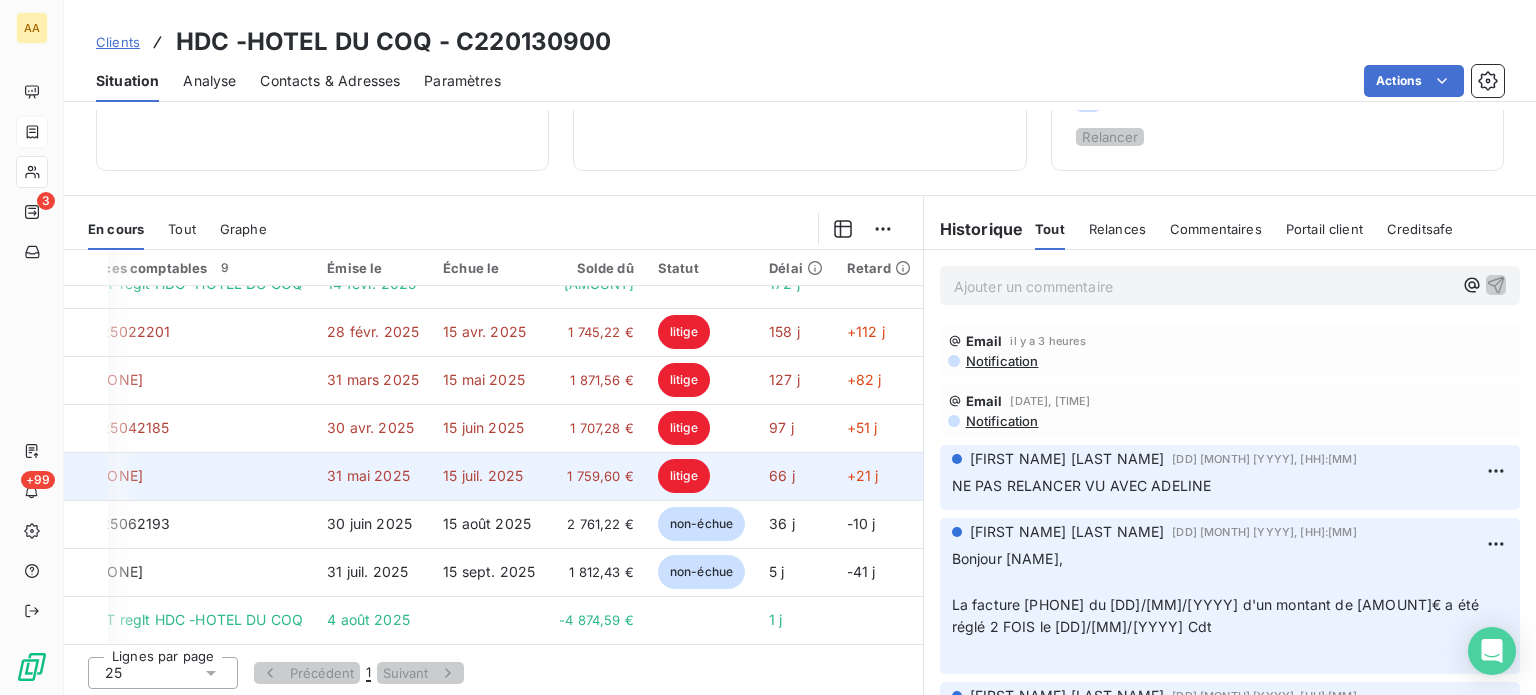 copy on "Pièces comptables [NUMBER] Émise le Échue le Solde dû Statut Délai   Retard   [NUMBER]" 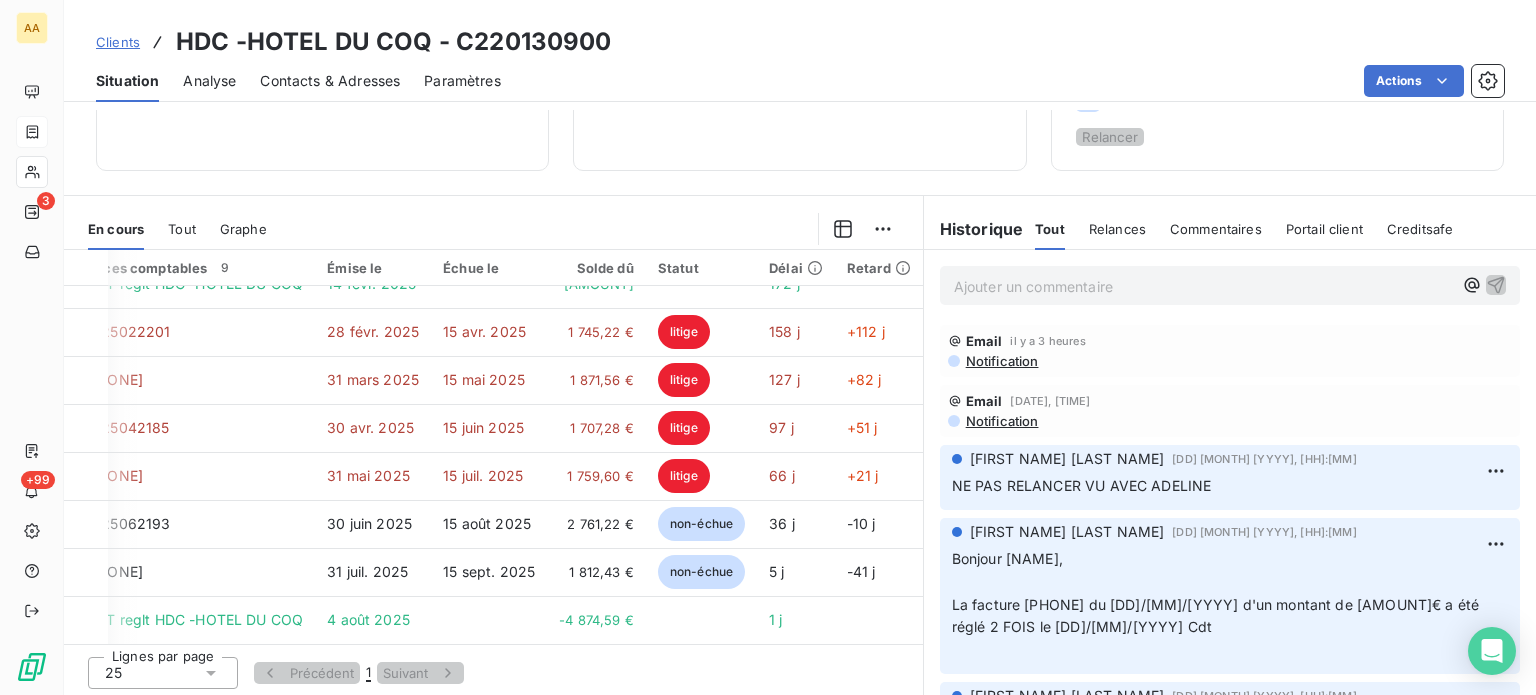 click on "Informations client Propriétés Client Groupement AUCUN Mode de règlement VRT Encours client   [AMOUNT] 0 Échu [AMOUNT] Non-échu [AMOUNT]   Litige [AMOUNT] Crédit divers [AMOUNT] Limite d’encours [PERCENT] [AMOUNT] Depuis le [DATE], [TIME] Score client [NUMBER] / [NUMBER] Risque modéré Depuis le [DATE], [TIME] Relance Plan de relance PLAN DE RELANCE GROUPE NON AUTOMATIQUE Prochaine relance prévue le  [DATE] Notification auto Relancer En cours Tout Graphe Pièces comptables [NUMBER] Émise le Échue le Solde dû Statut Délai   Retard   [NUMBER] [DATE] [DATE] [AMOUNT] litige [NUMBER] j + [NUMBER] j VIRT reglt [COMPANY] [DATE] [AMOUNT] [NUMBER] j [NUMBER] [DATE] [DATE] [AMOUNT] litige [NUMBER] j + [NUMBER] j [NUMBER] [DATE] [DATE] [AMOUNT] litige [NUMBER] j + [NUMBER] j [NUMBER] [DATE] [DATE] [AMOUNT] litige [NUMBER] j + [NUMBER] j [NUMBER] [DATE]" at bounding box center [800, 402] 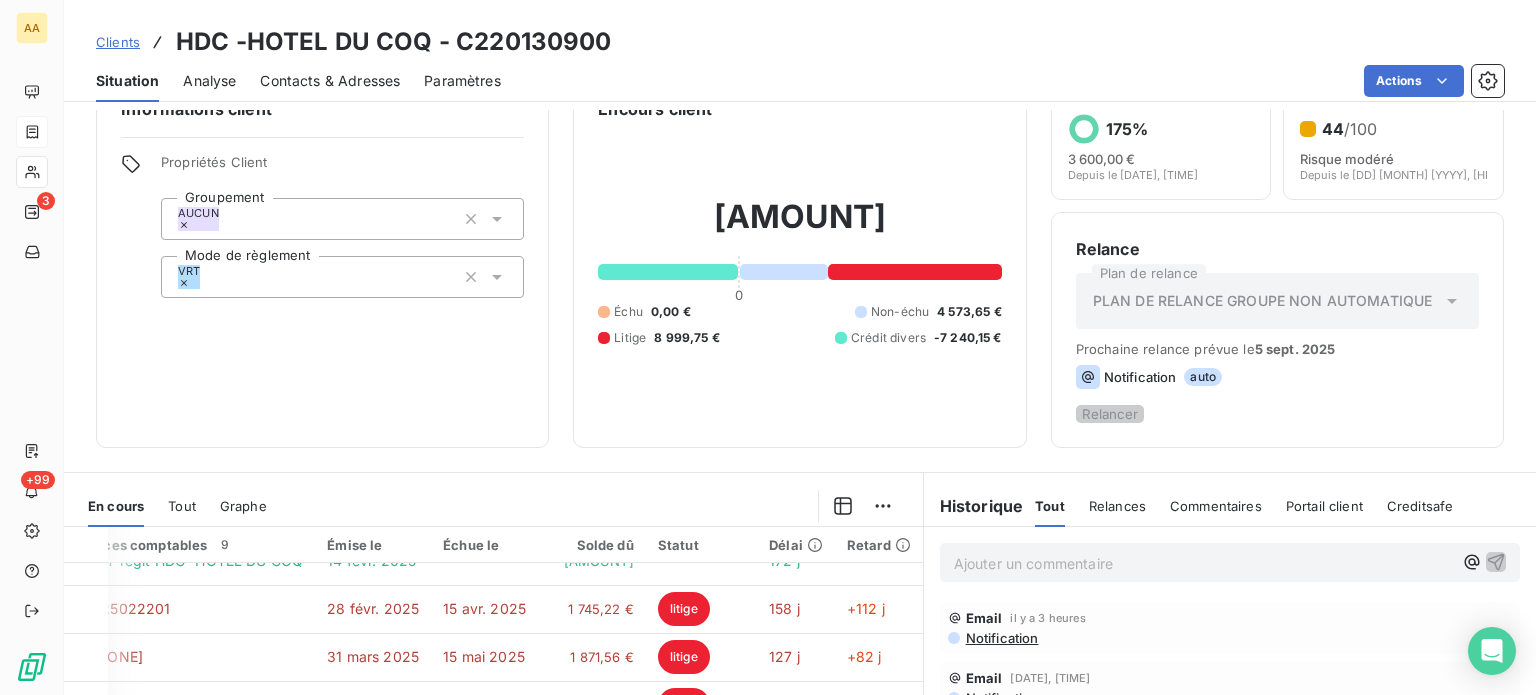 scroll, scrollTop: 0, scrollLeft: 0, axis: both 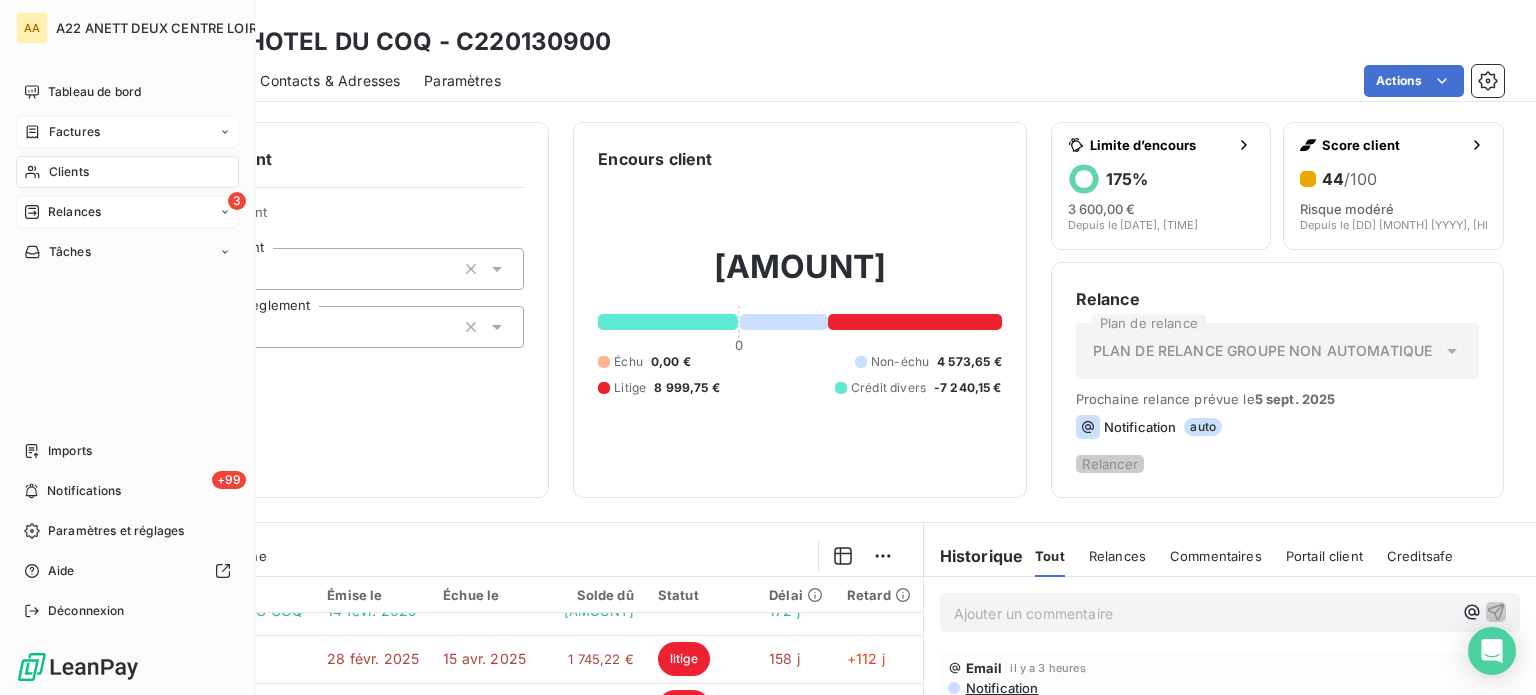 click on "Relances" at bounding box center [62, 212] 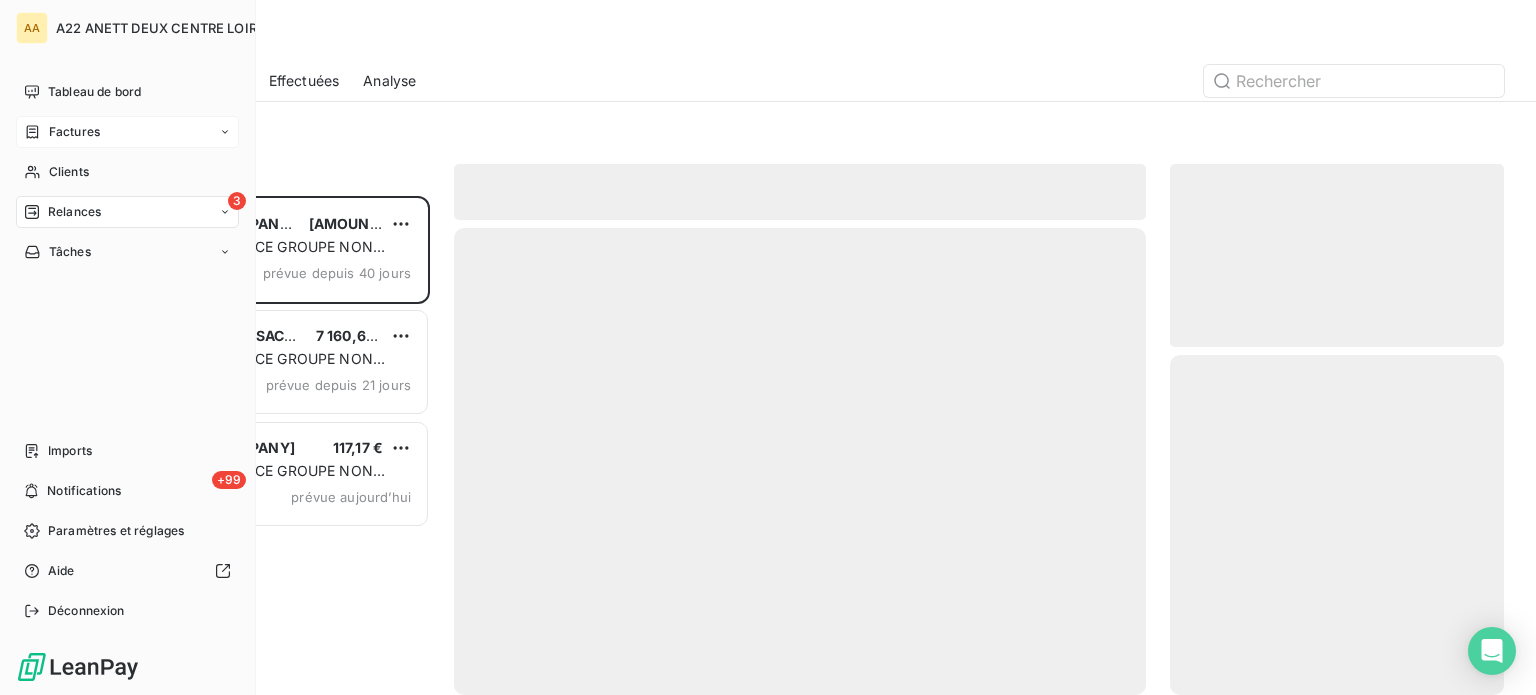 scroll, scrollTop: 16, scrollLeft: 16, axis: both 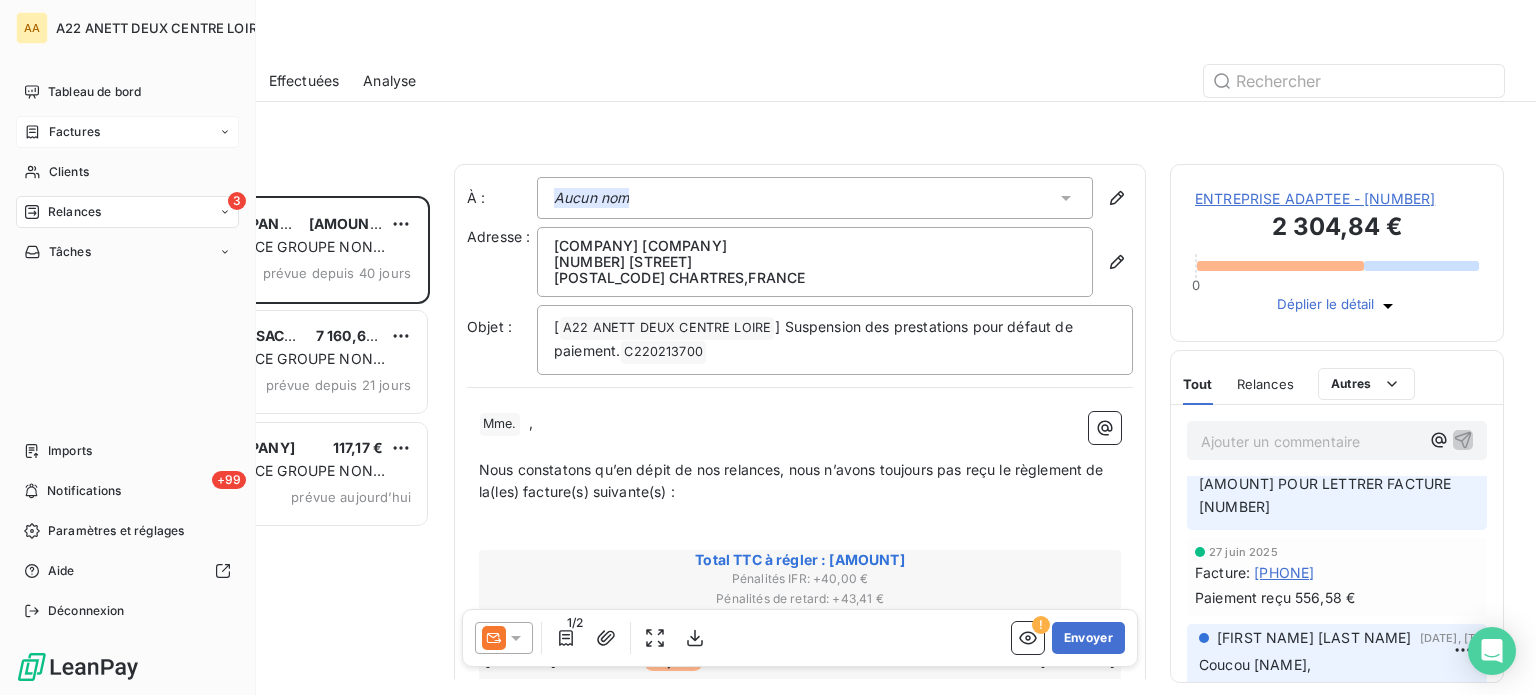 click on "Factures" at bounding box center (74, 132) 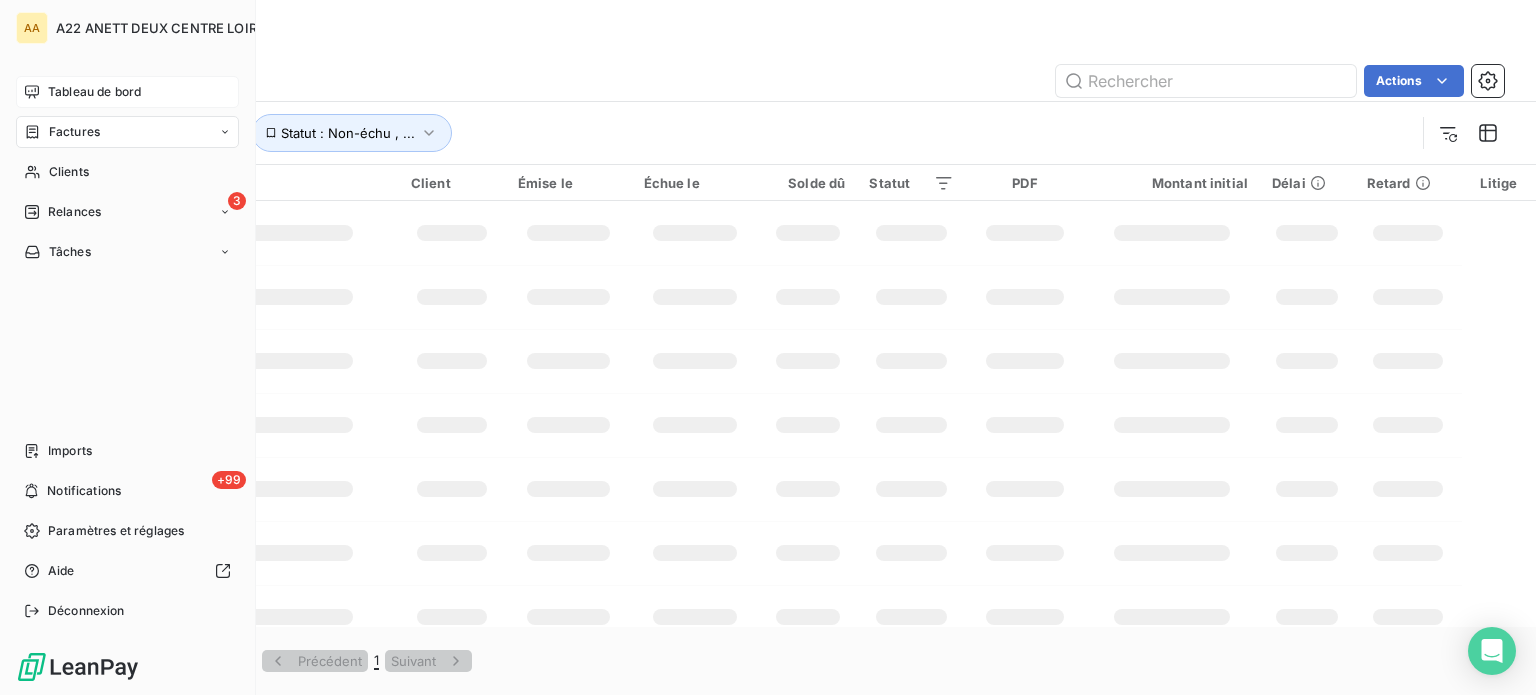 click on "Tableau de bord" at bounding box center [94, 92] 